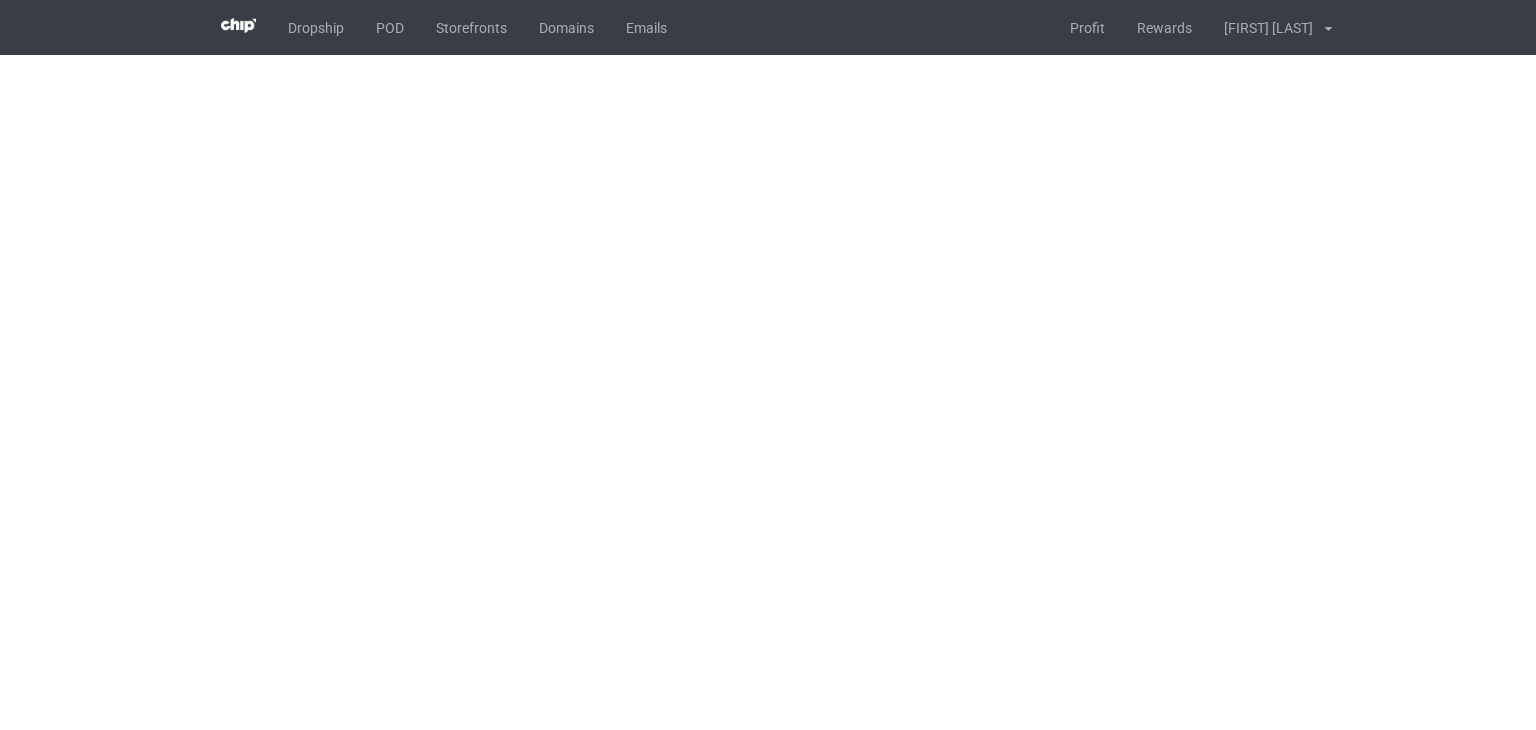 scroll, scrollTop: 0, scrollLeft: 0, axis: both 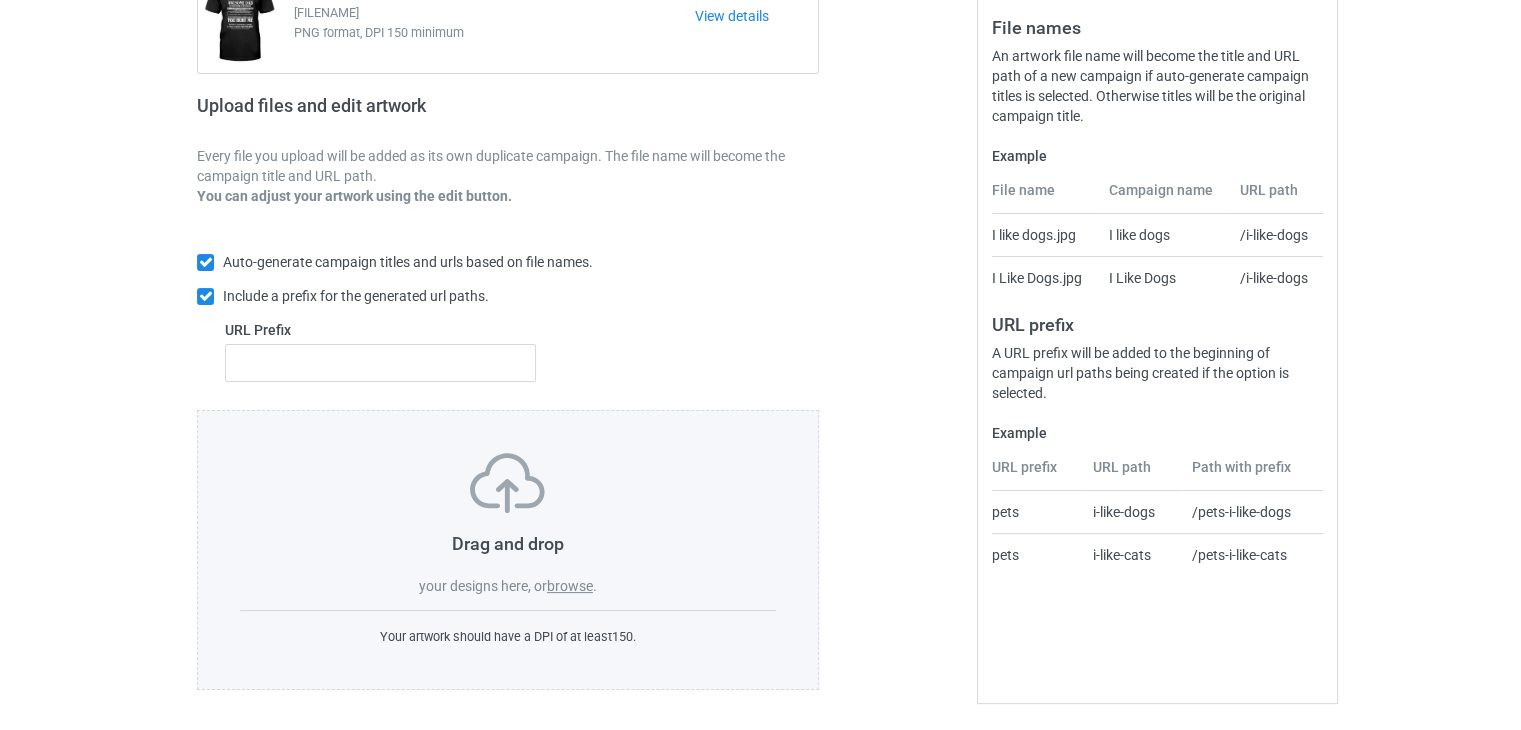 click on "Drag and drop your designs here, or browse . Your artwork should have a DPI of at least [NUMBER] ." at bounding box center [508, 550] 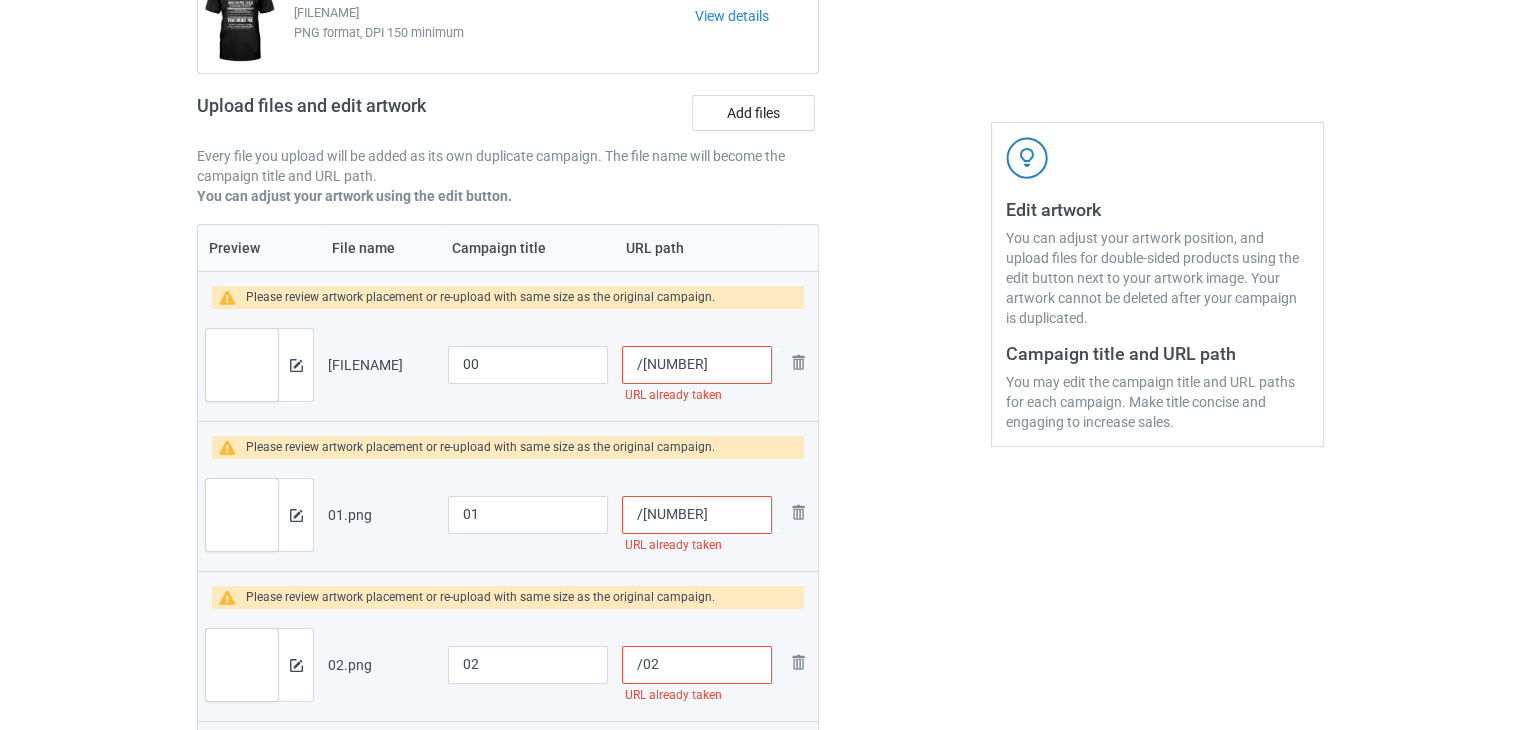 click on "/[NUMBER]" at bounding box center [697, 365] 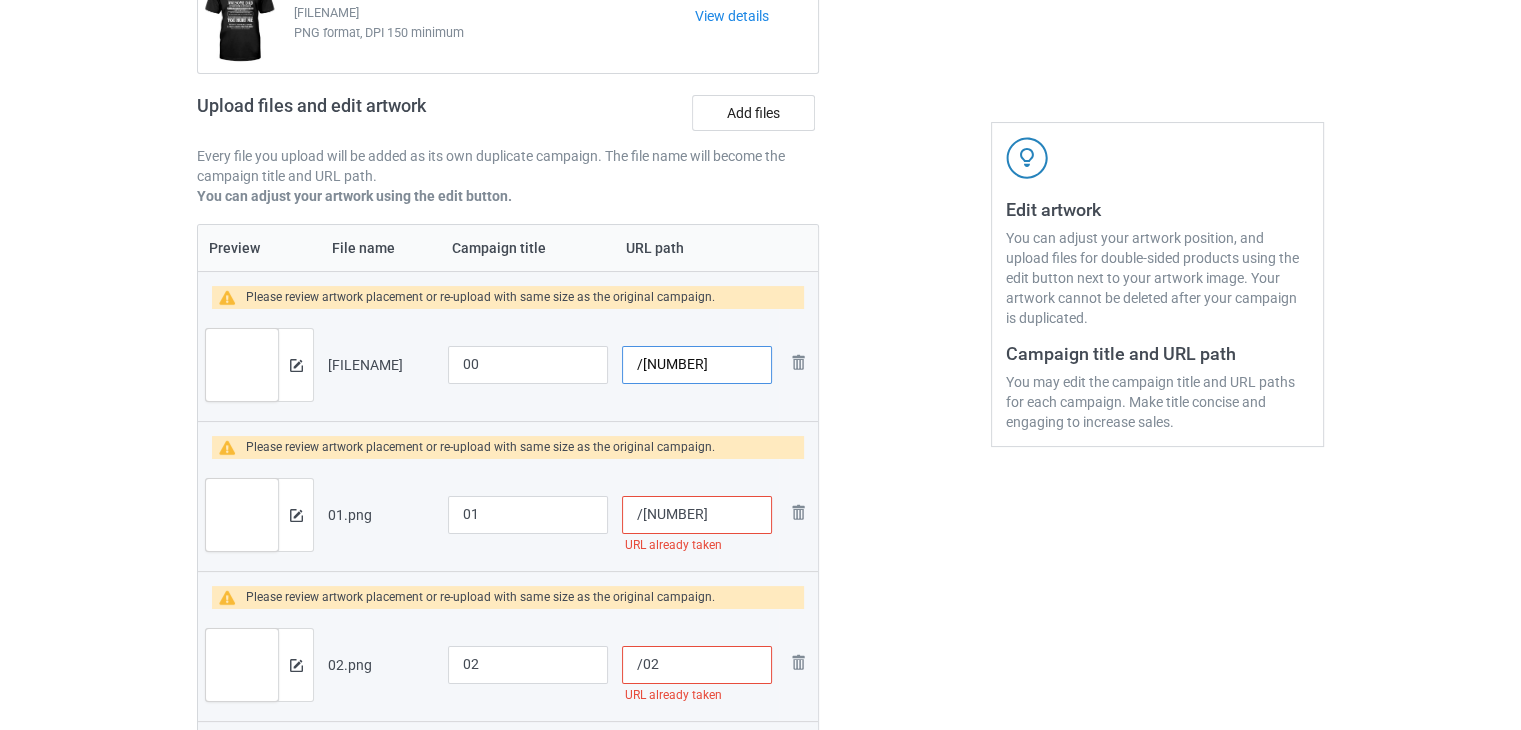 drag, startPoint x: 704, startPoint y: 377, endPoint x: 659, endPoint y: 373, distance: 45.17743 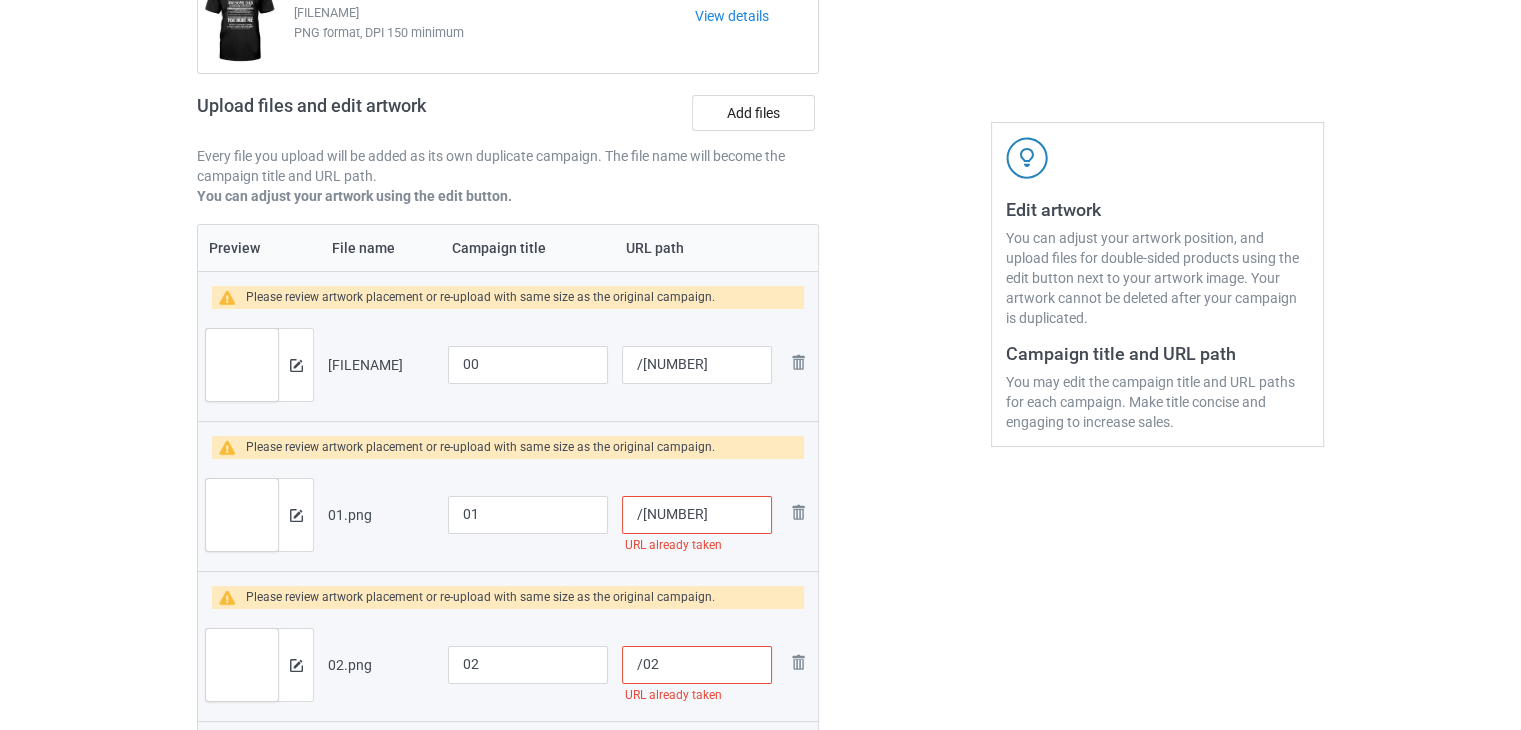 click on "/[NUMBER]" at bounding box center [697, 515] 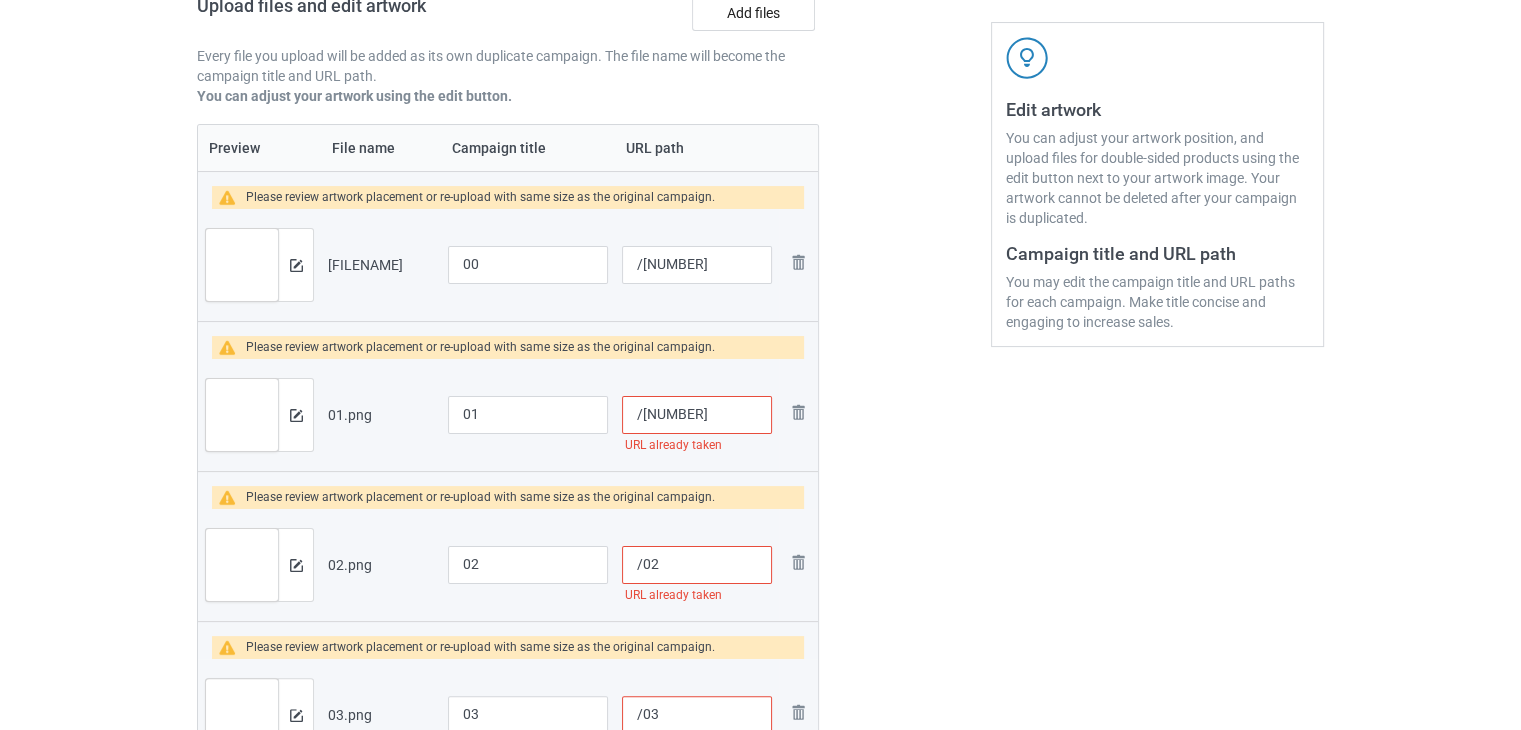 type on "/[NUMBER]" 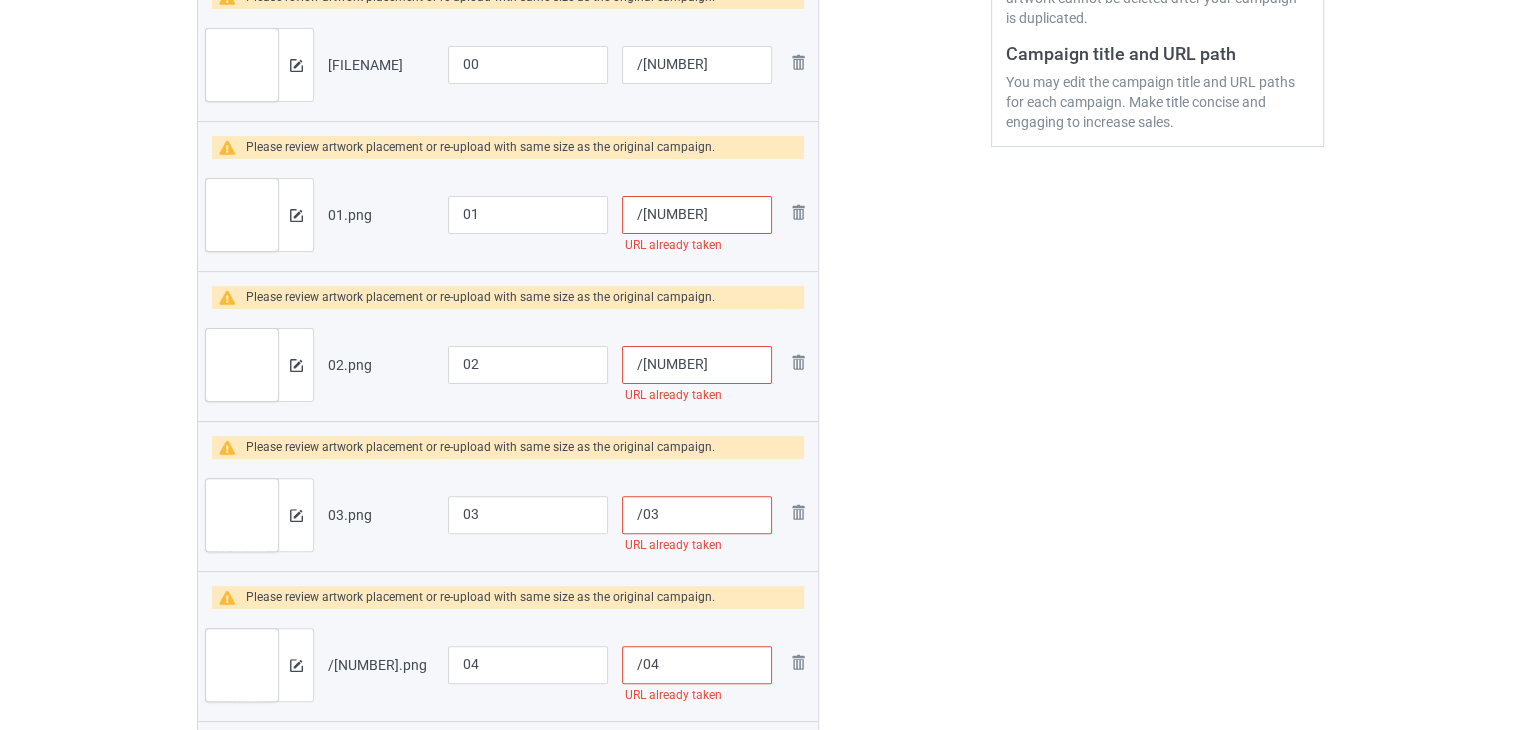 type on "/[NUMBER]" 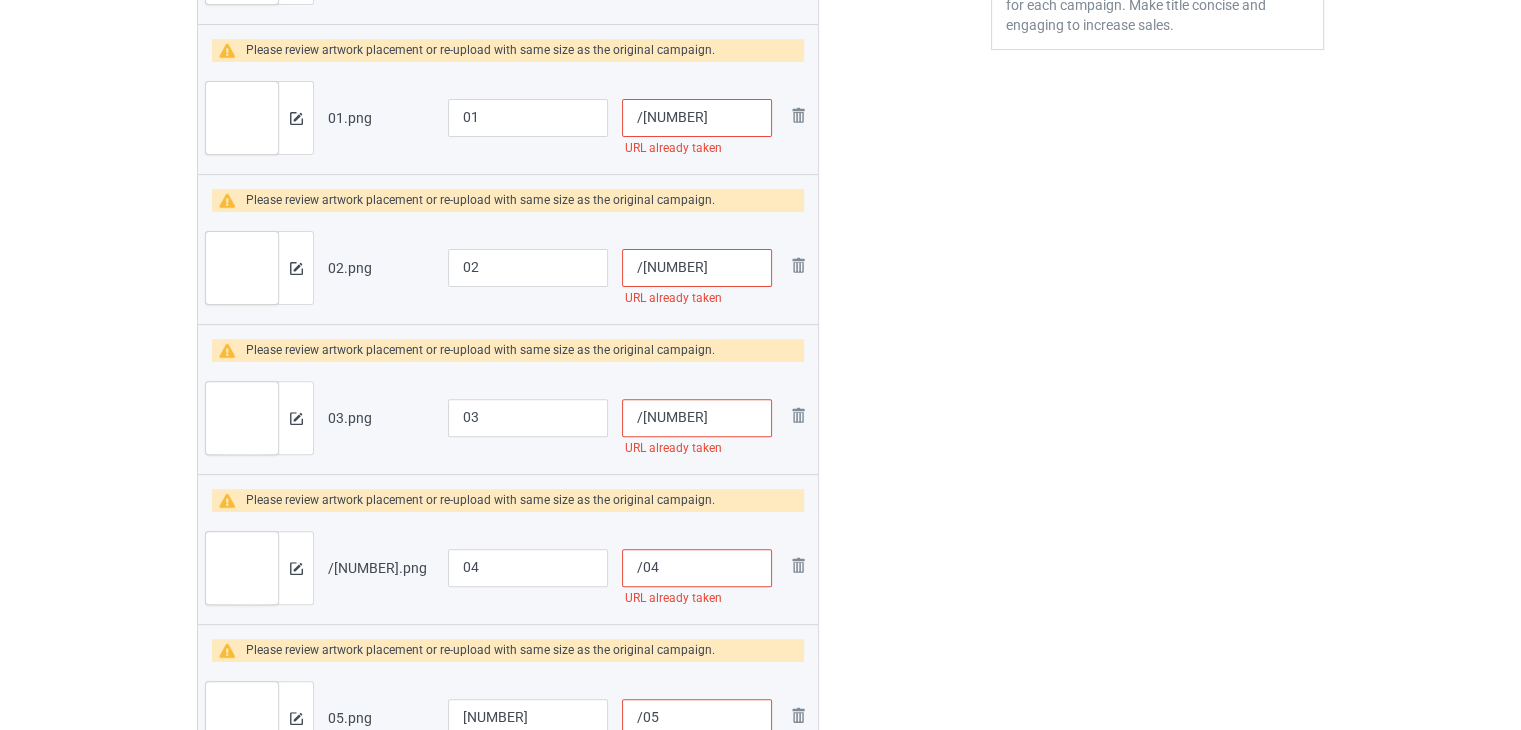 scroll, scrollTop: 642, scrollLeft: 0, axis: vertical 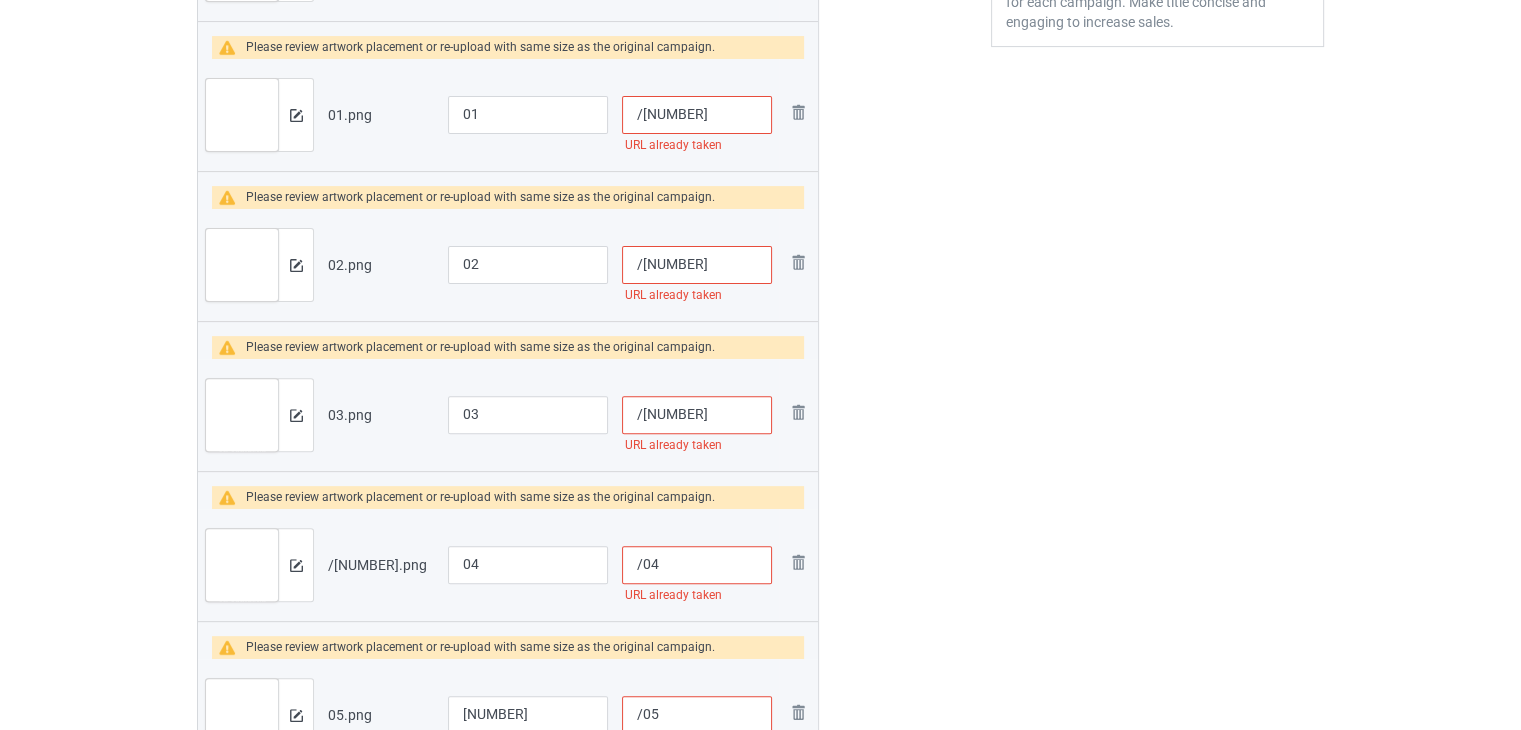 type on "/[NUMBER]" 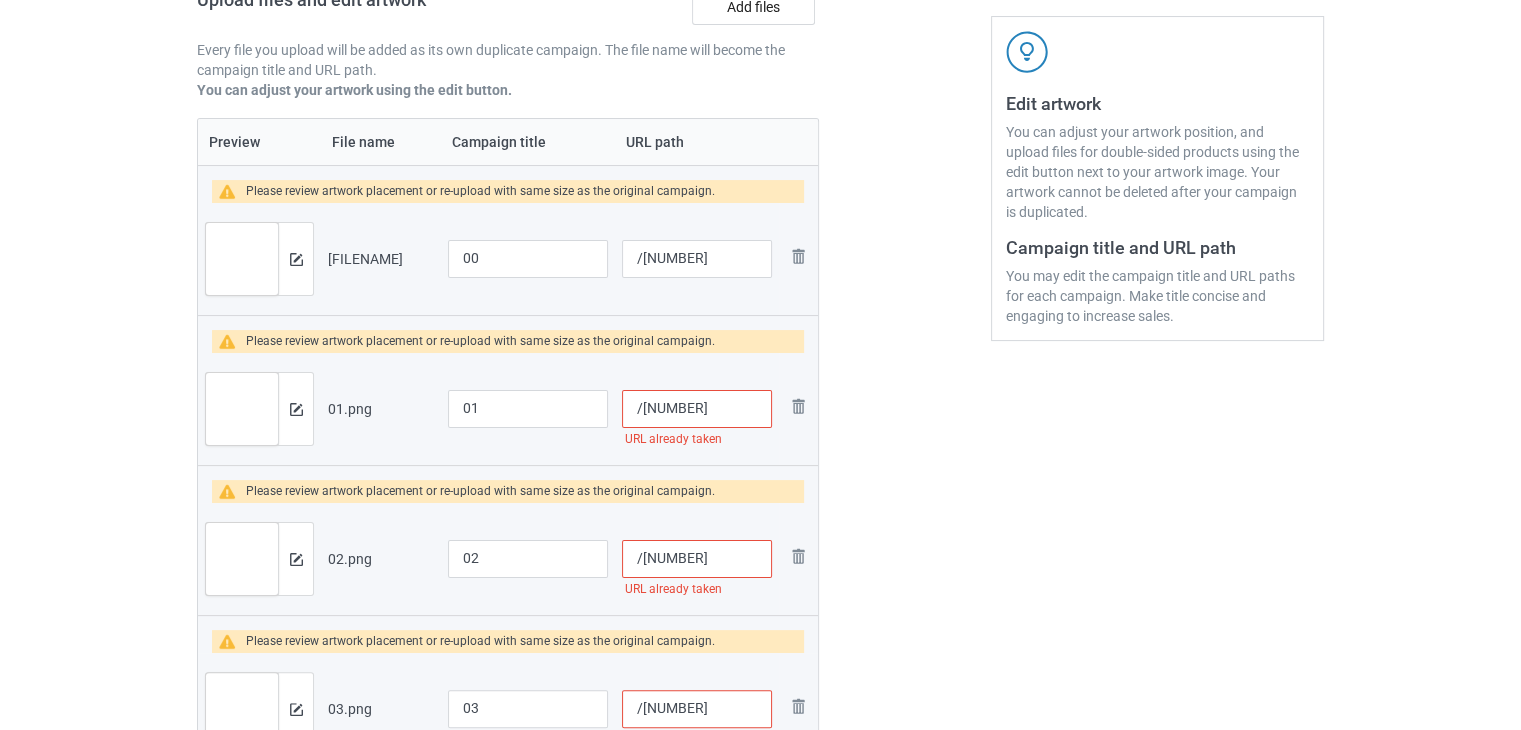 scroll, scrollTop: 342, scrollLeft: 0, axis: vertical 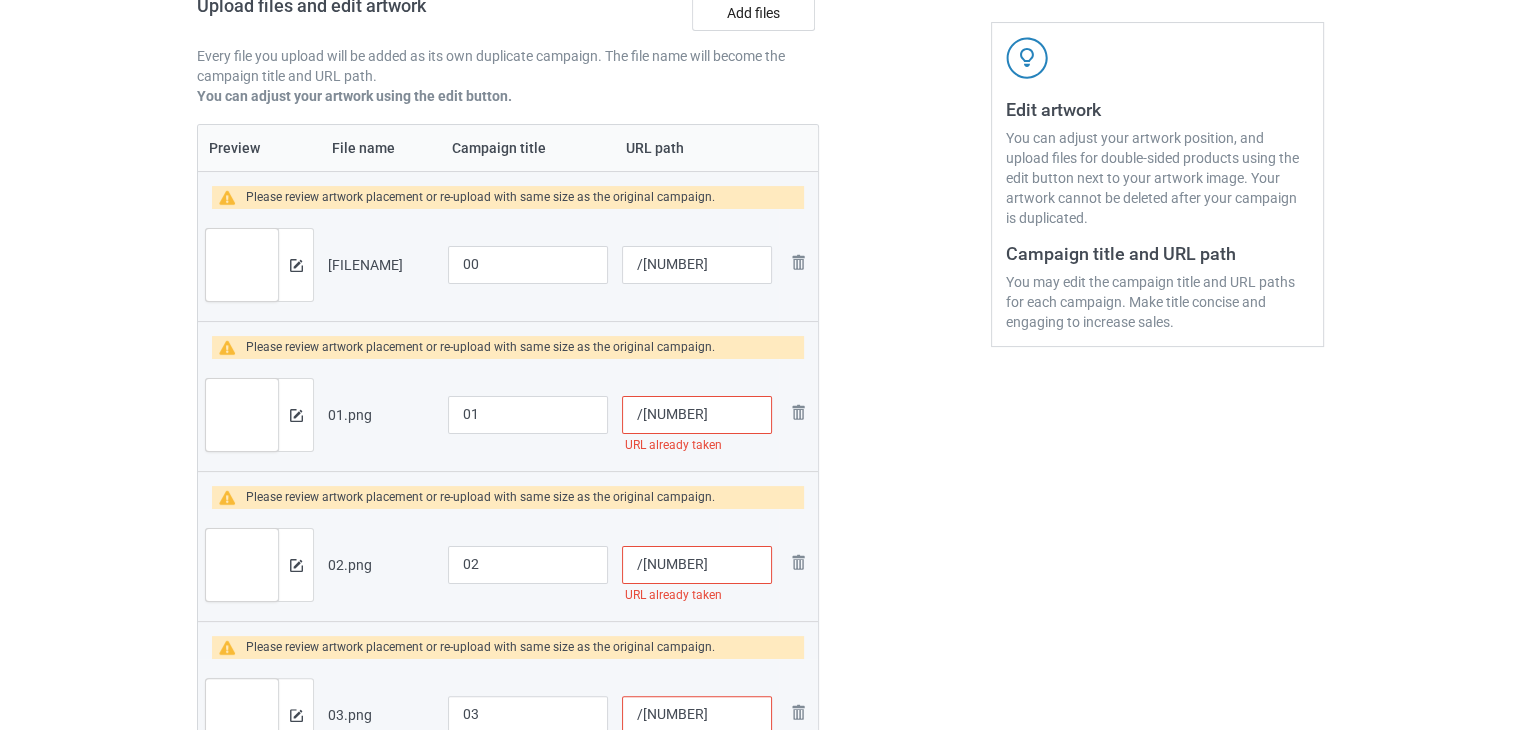 click on "/[NUMBER]" at bounding box center [697, 415] 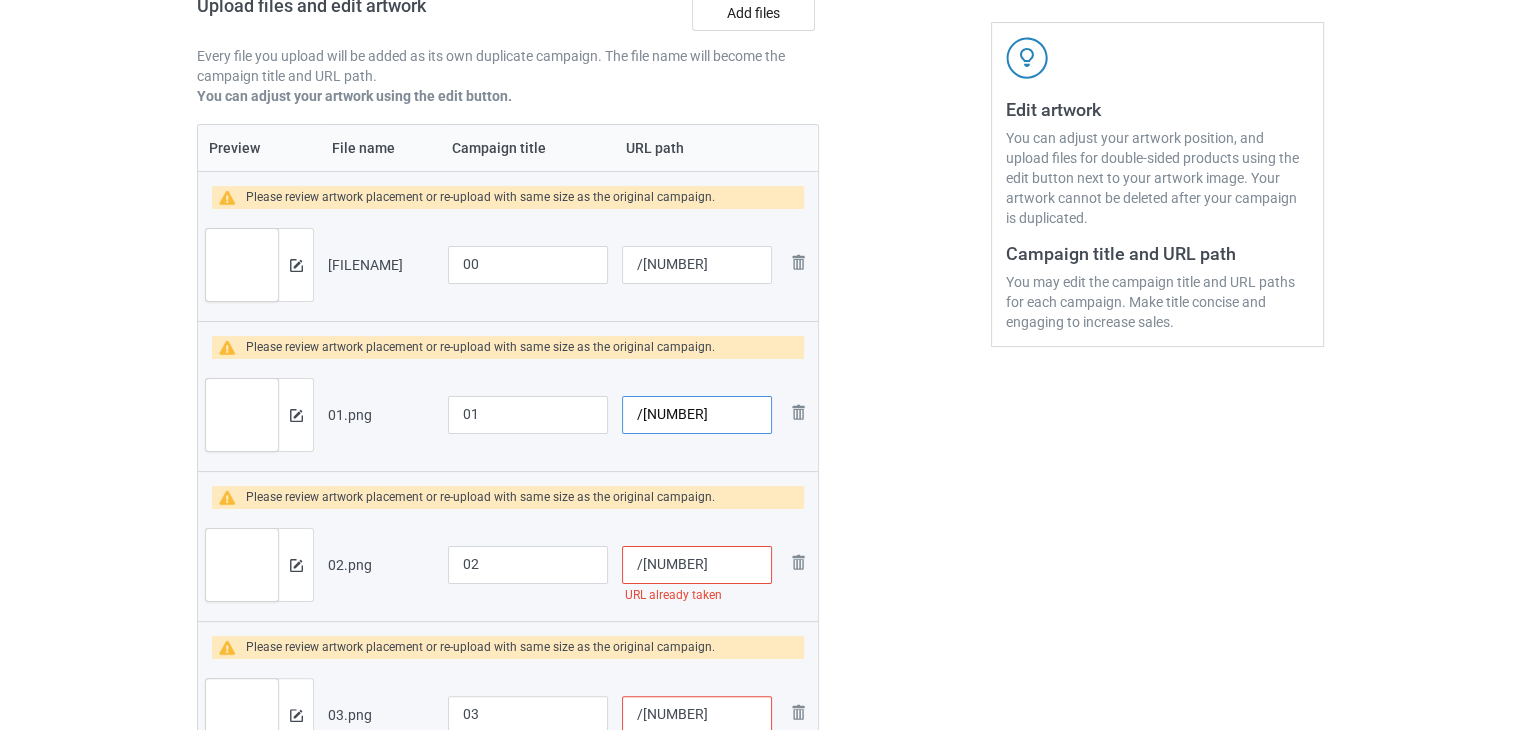 drag, startPoint x: 728, startPoint y: 407, endPoint x: 661, endPoint y: 413, distance: 67.26812 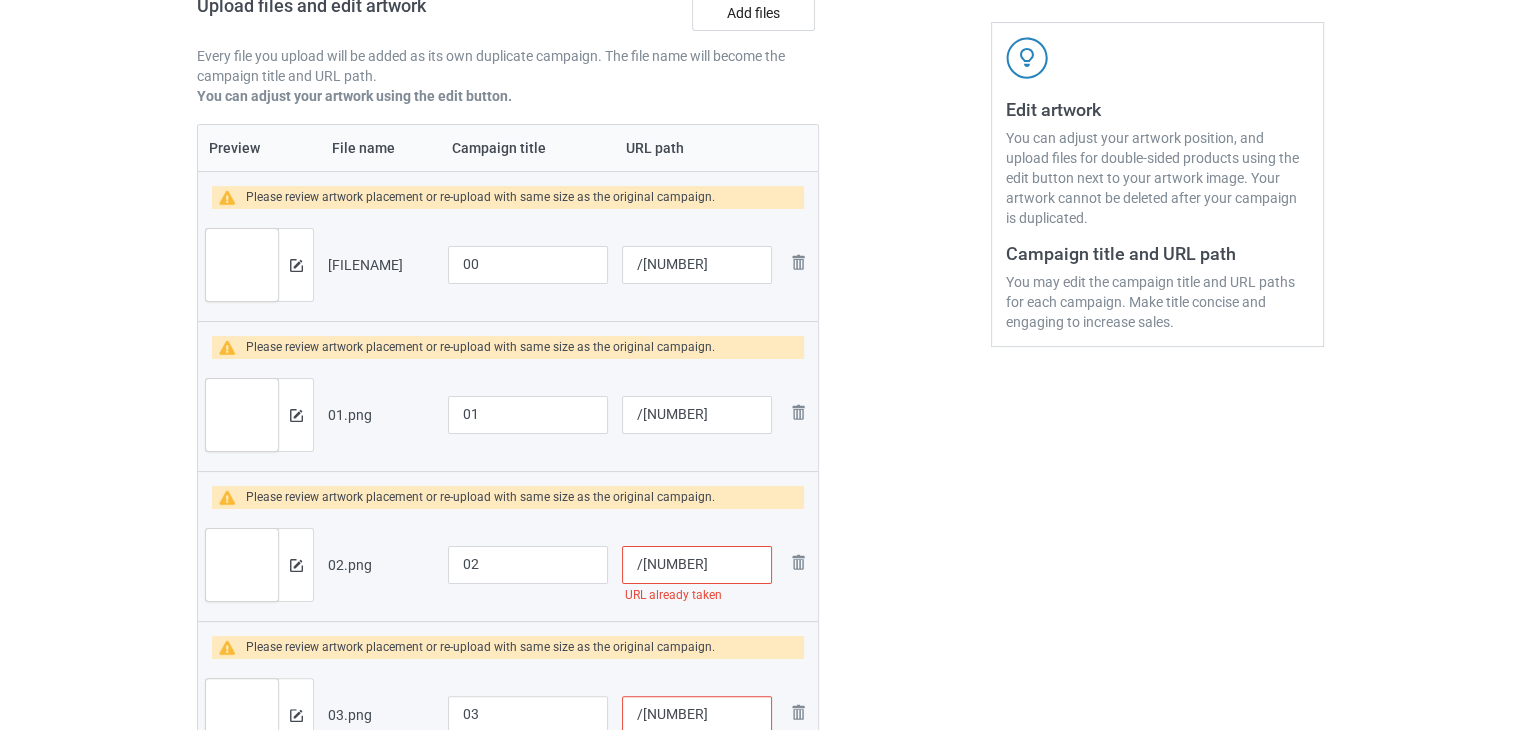 click on "/[NUMBER]" at bounding box center [697, 565] 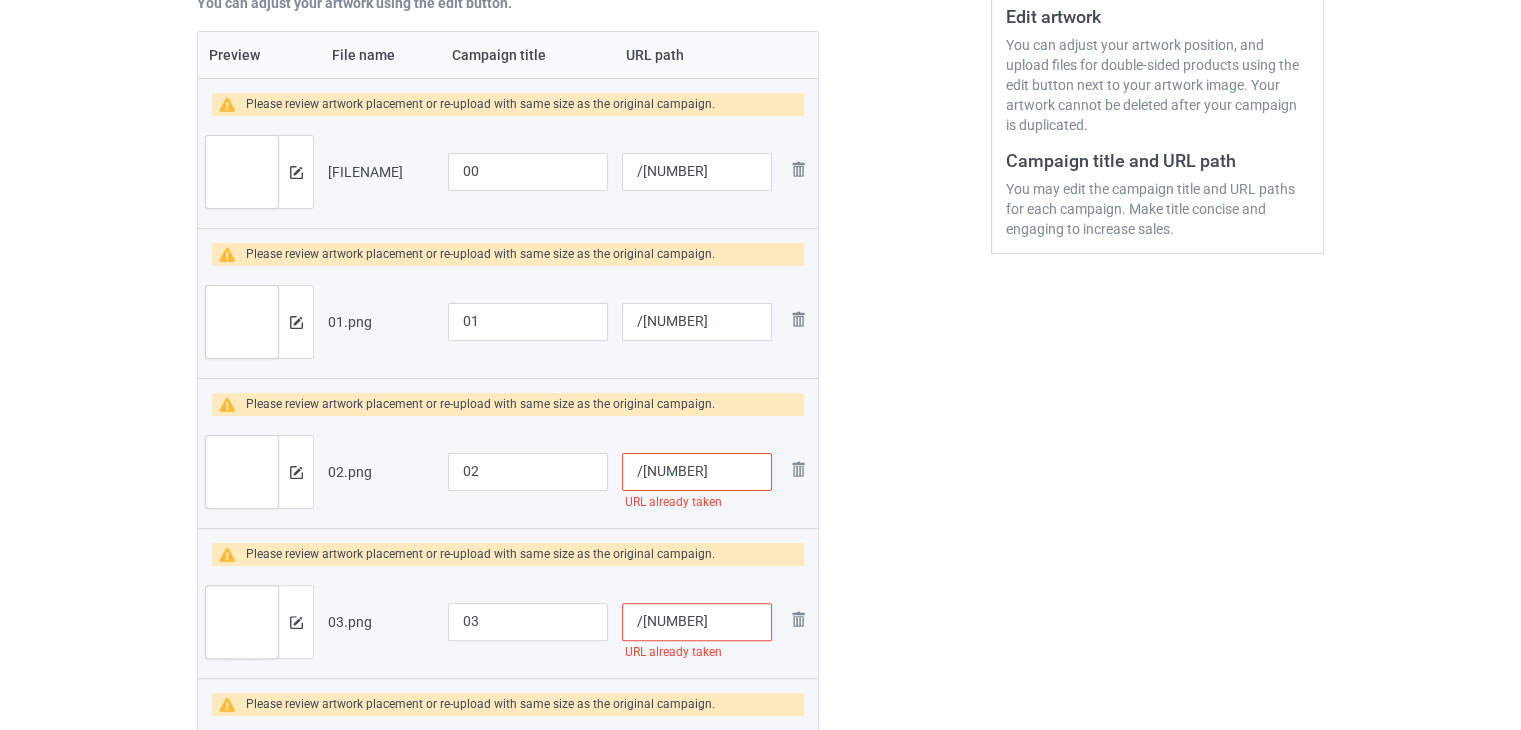 scroll, scrollTop: 442, scrollLeft: 0, axis: vertical 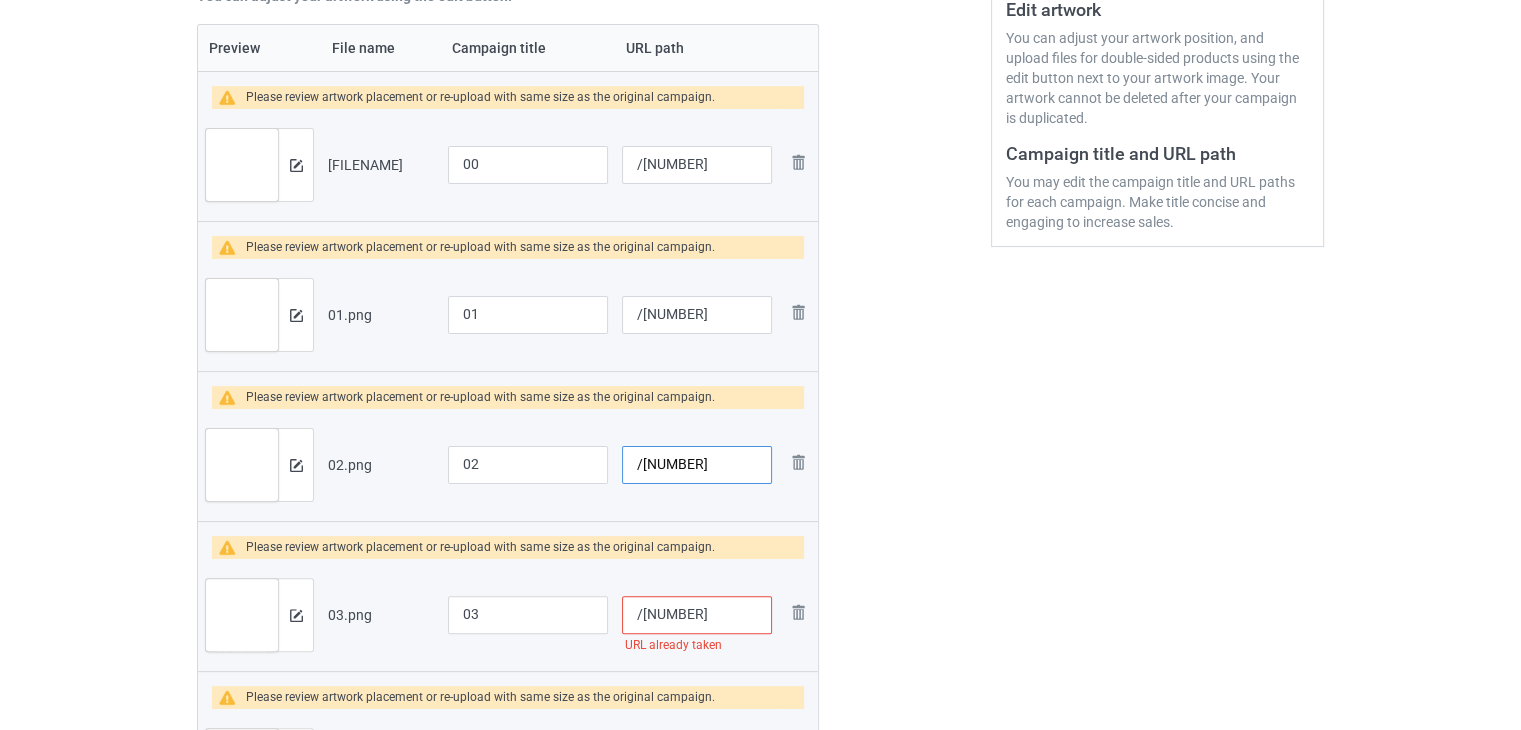 type on "/[NUMBER]" 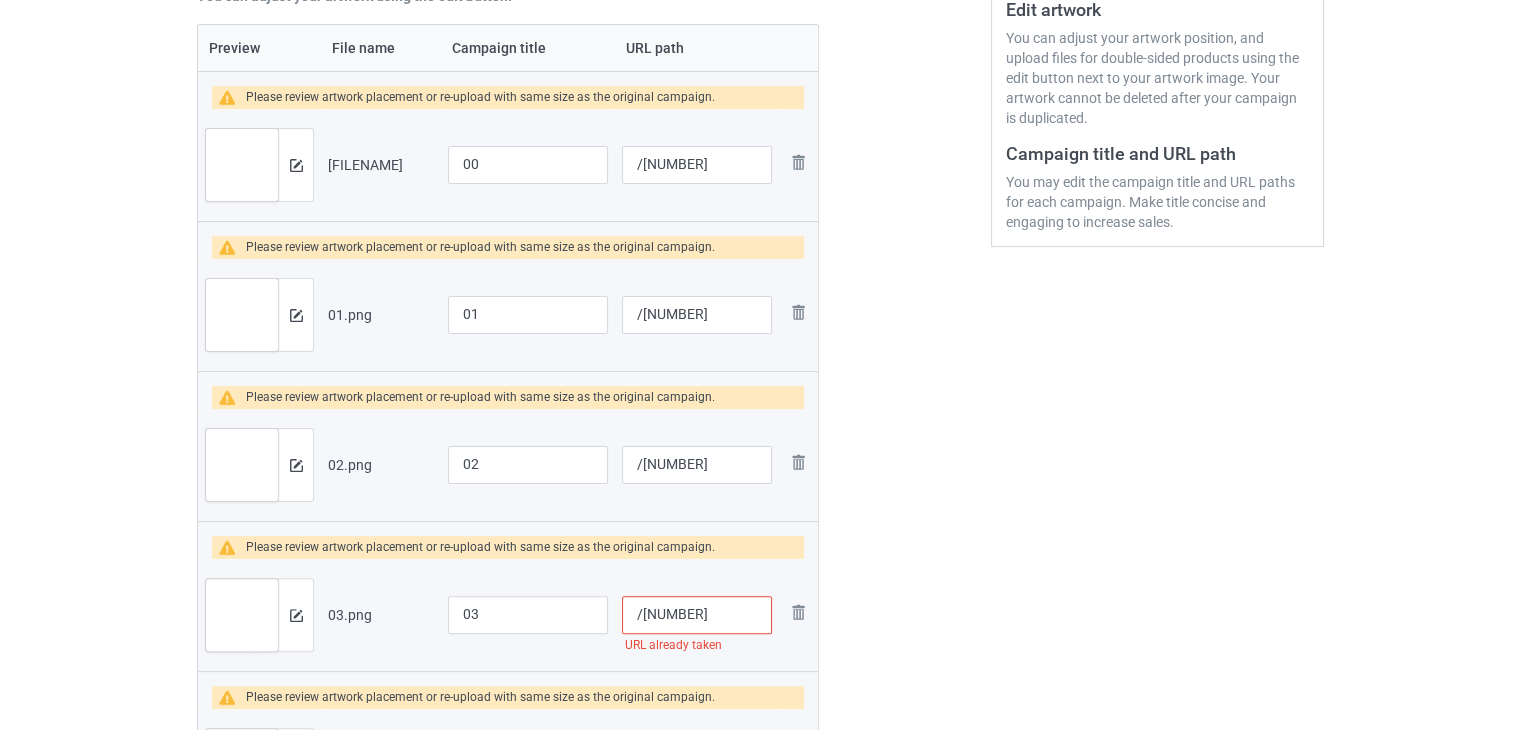 drag, startPoint x: 716, startPoint y: 609, endPoint x: 660, endPoint y: 605, distance: 56.142673 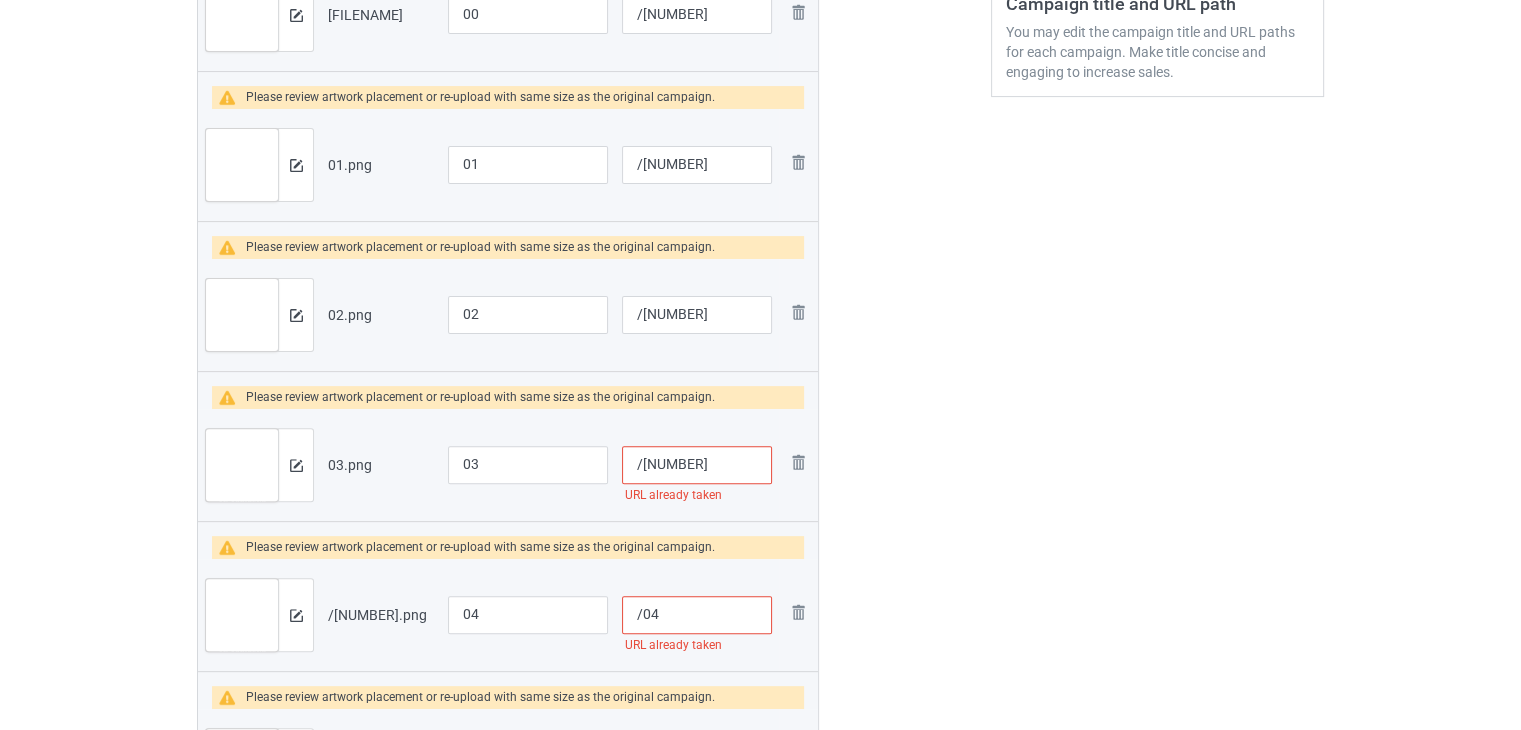 scroll, scrollTop: 642, scrollLeft: 0, axis: vertical 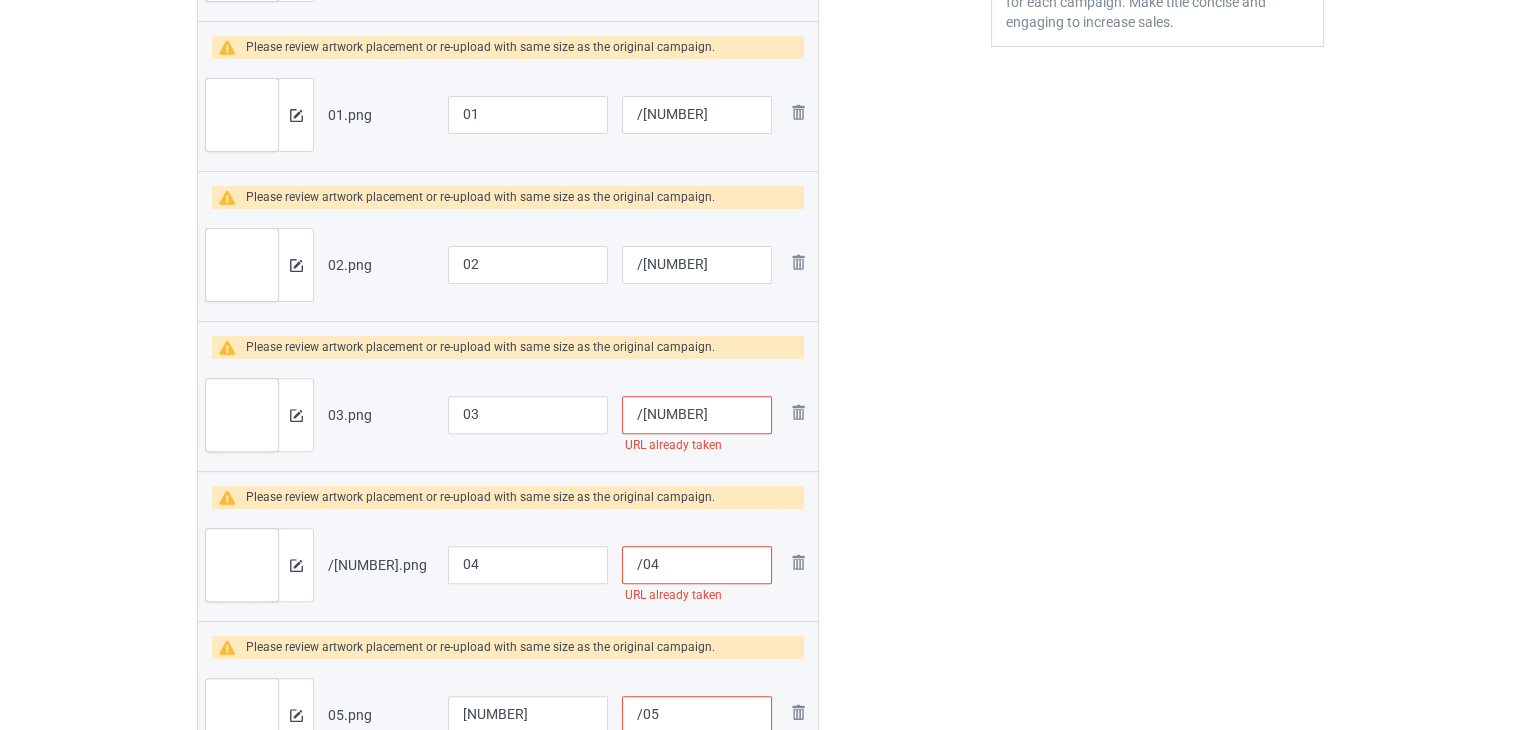 type on "/[NUMBER]" 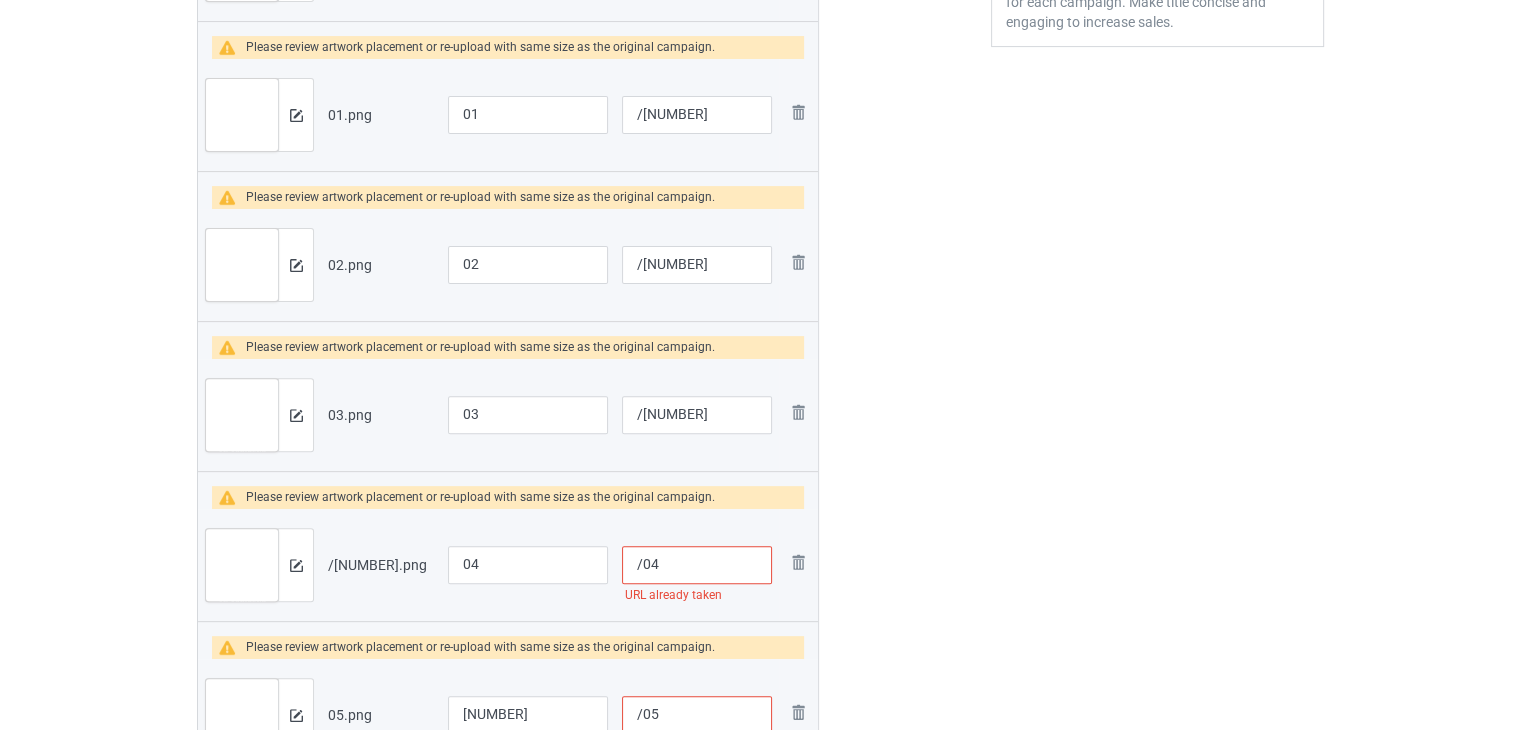 click on "/04" at bounding box center [697, 565] 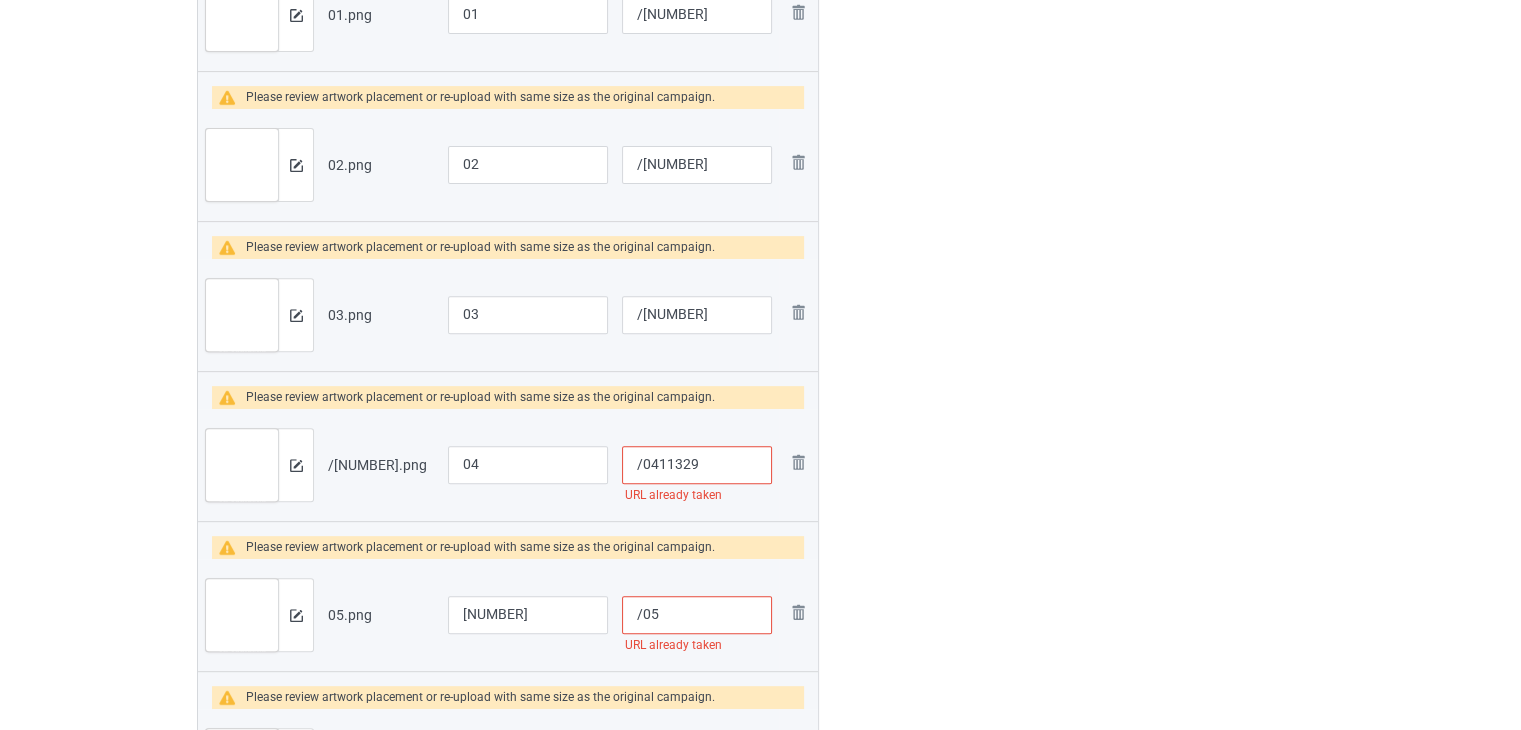 type on "/0411329" 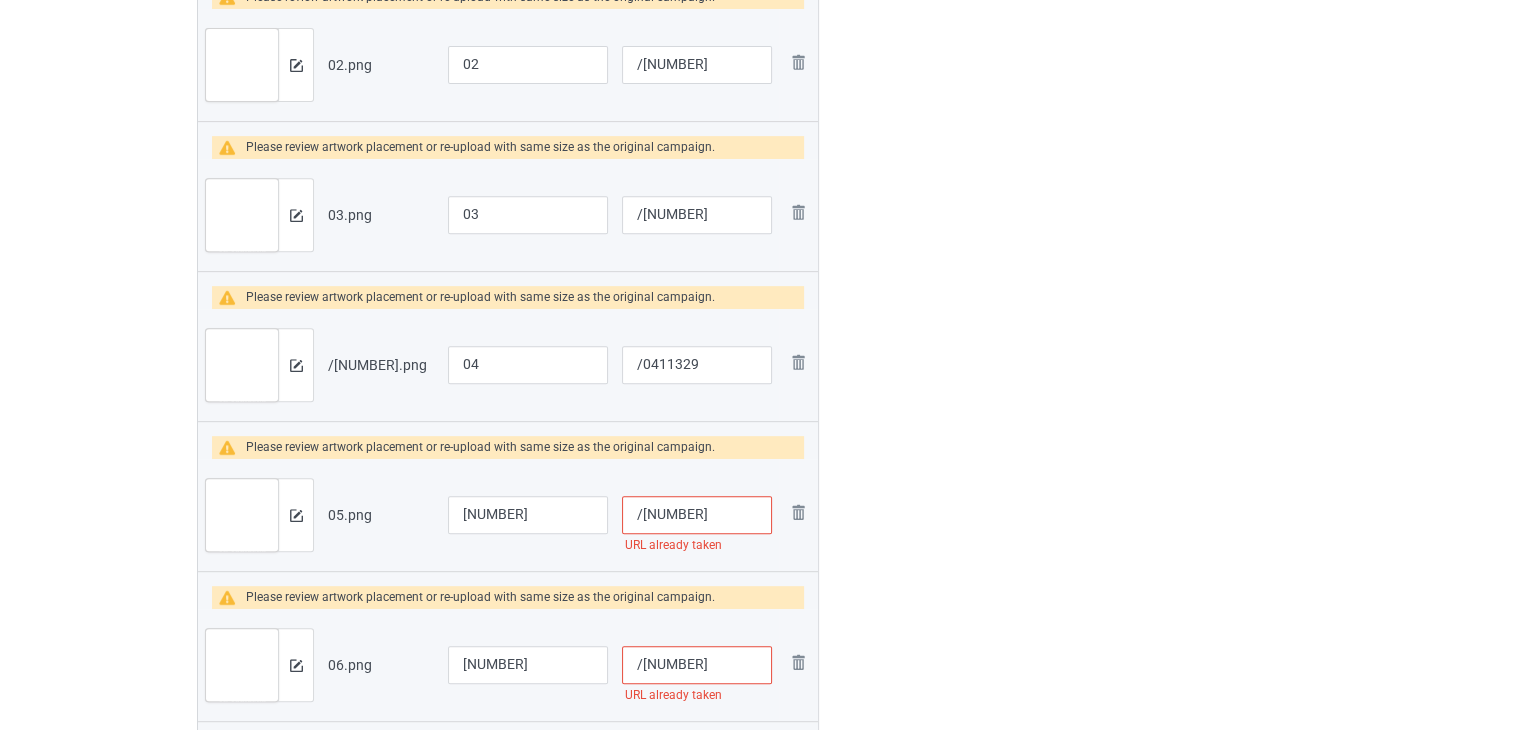 type on "/[NUMBER]" 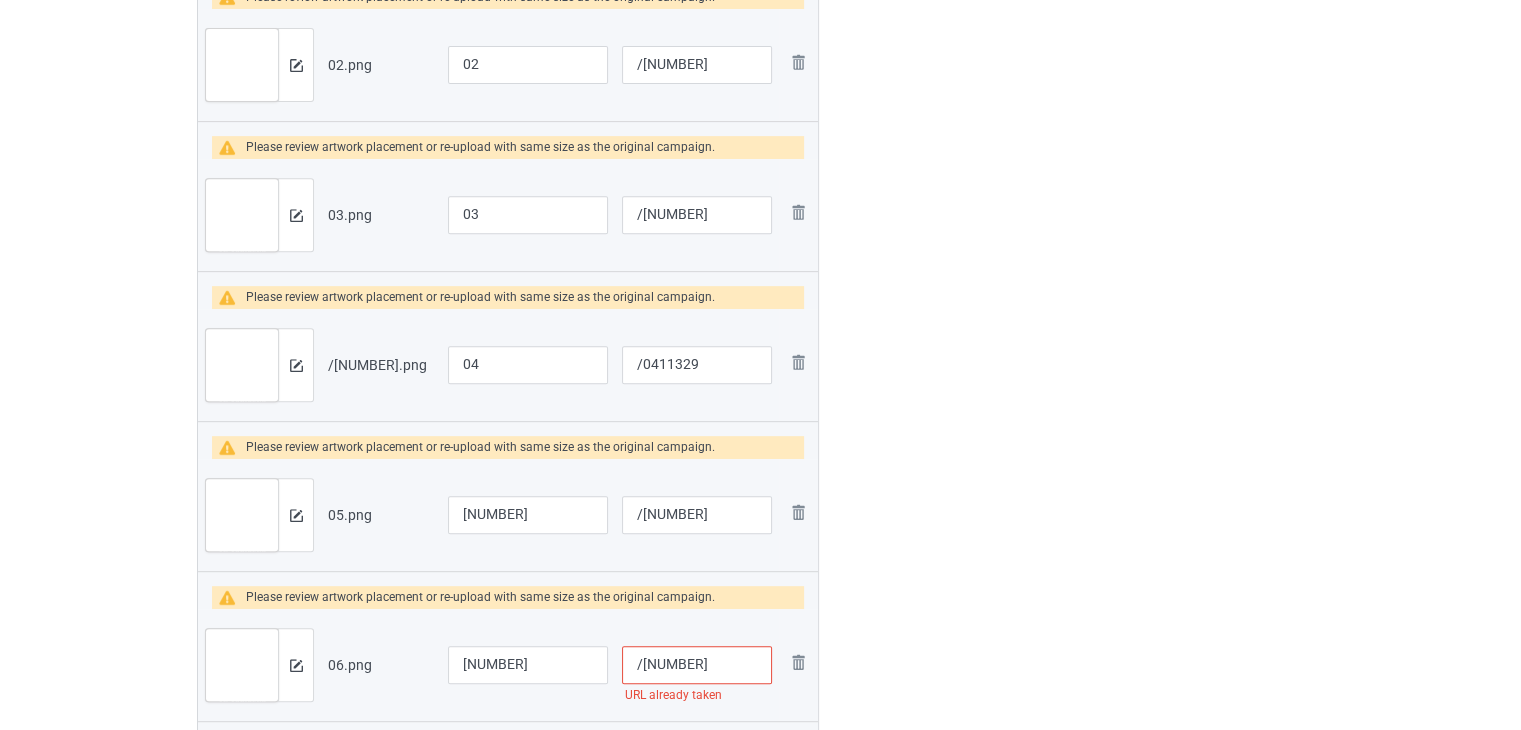 paste on "11329" 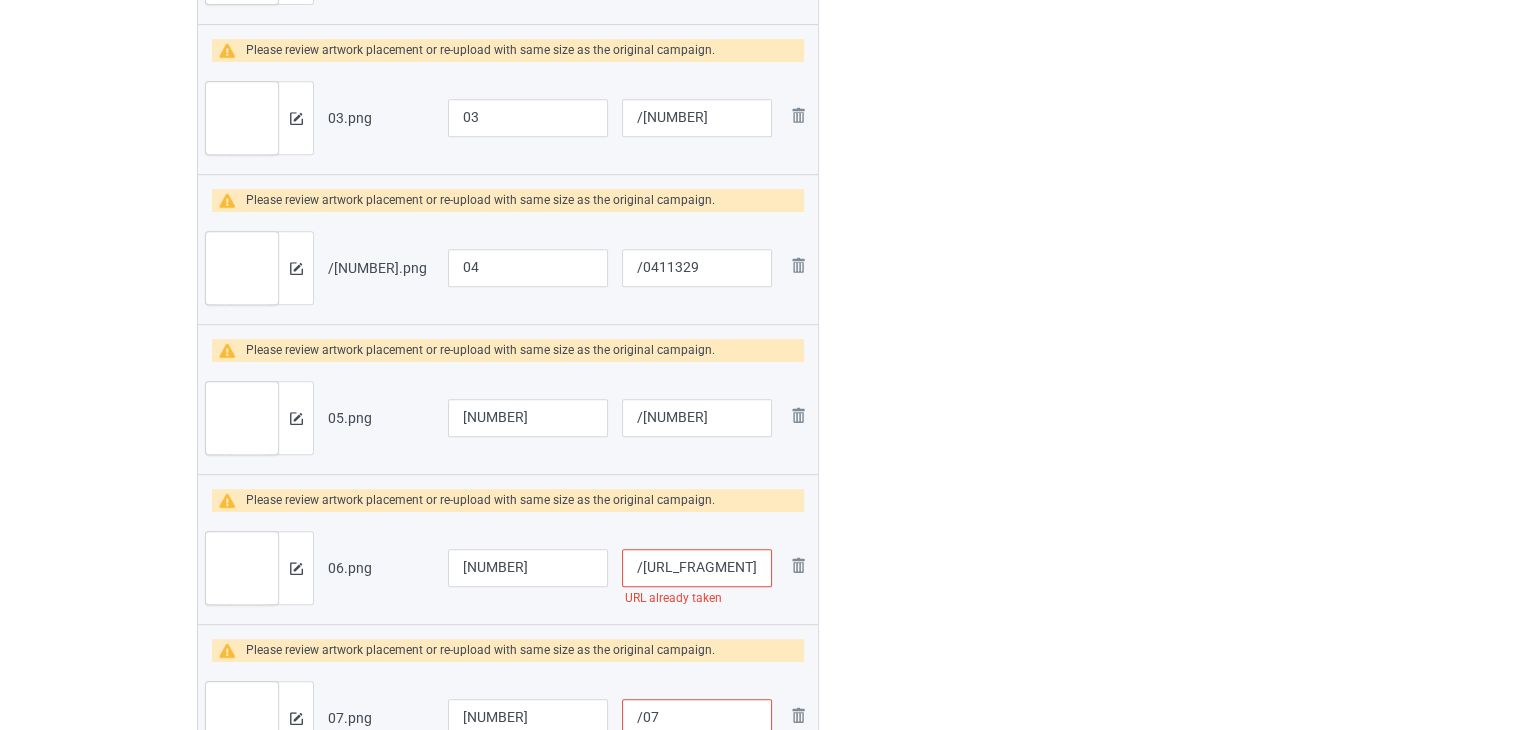 scroll, scrollTop: 942, scrollLeft: 0, axis: vertical 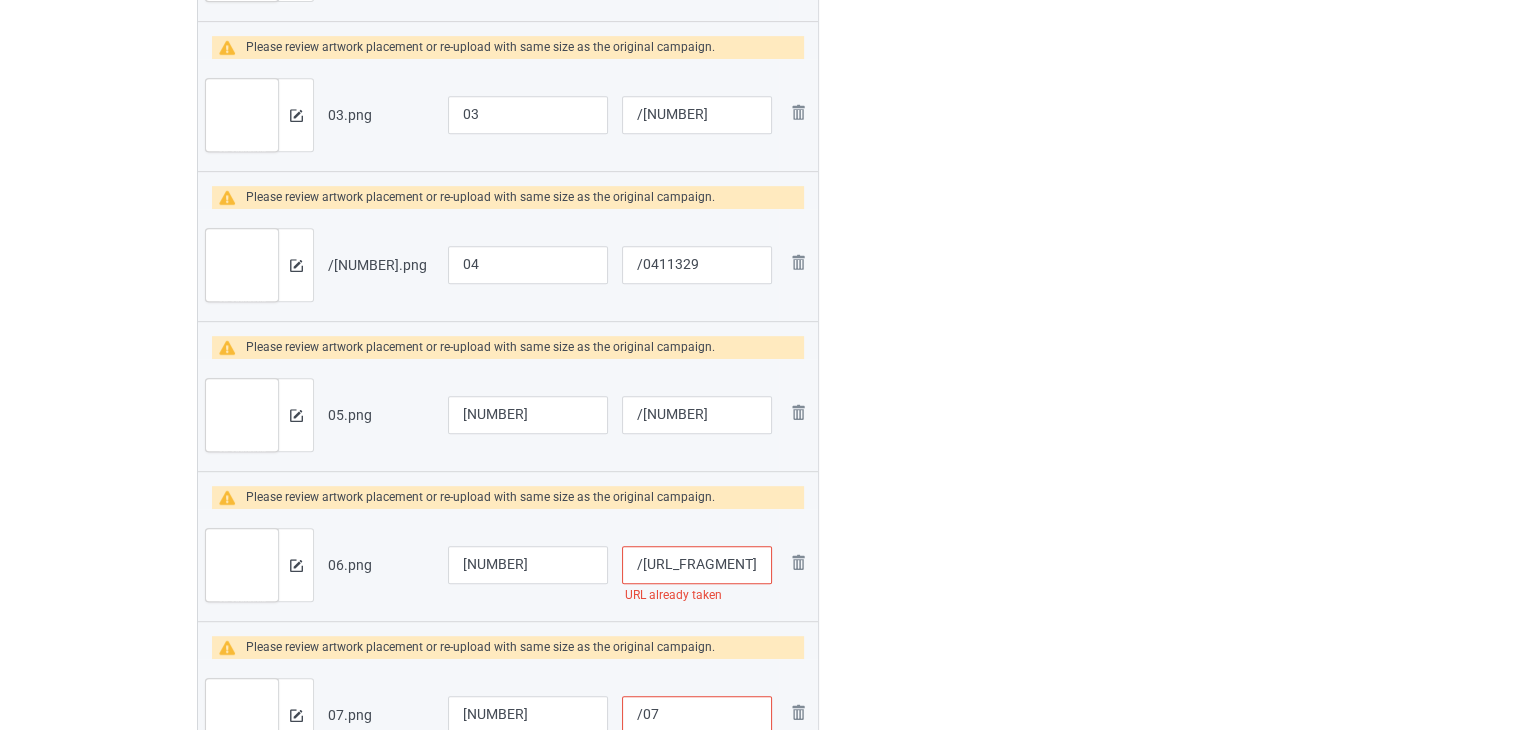 type on "/[URL_FRAGMENT]" 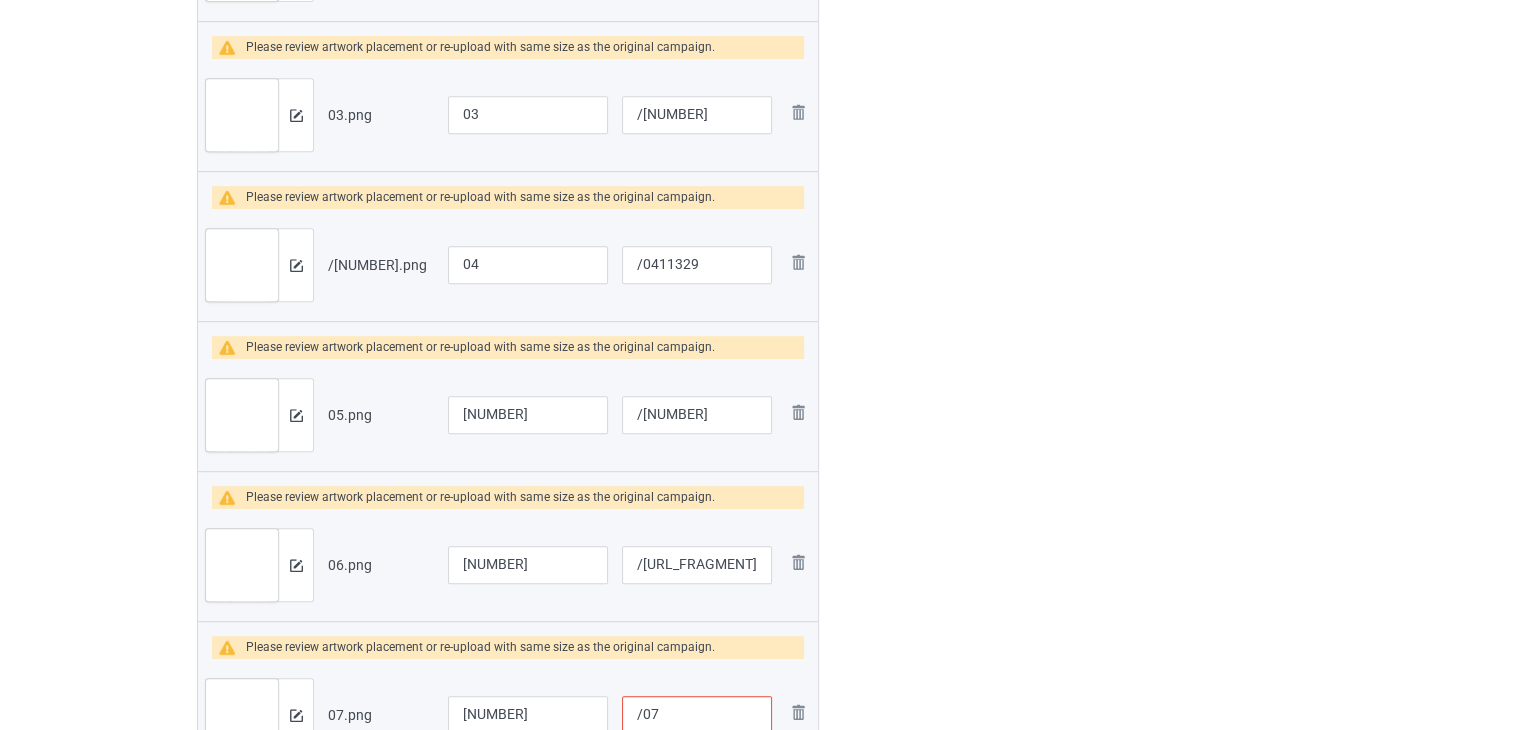 click on "/07" at bounding box center [697, 715] 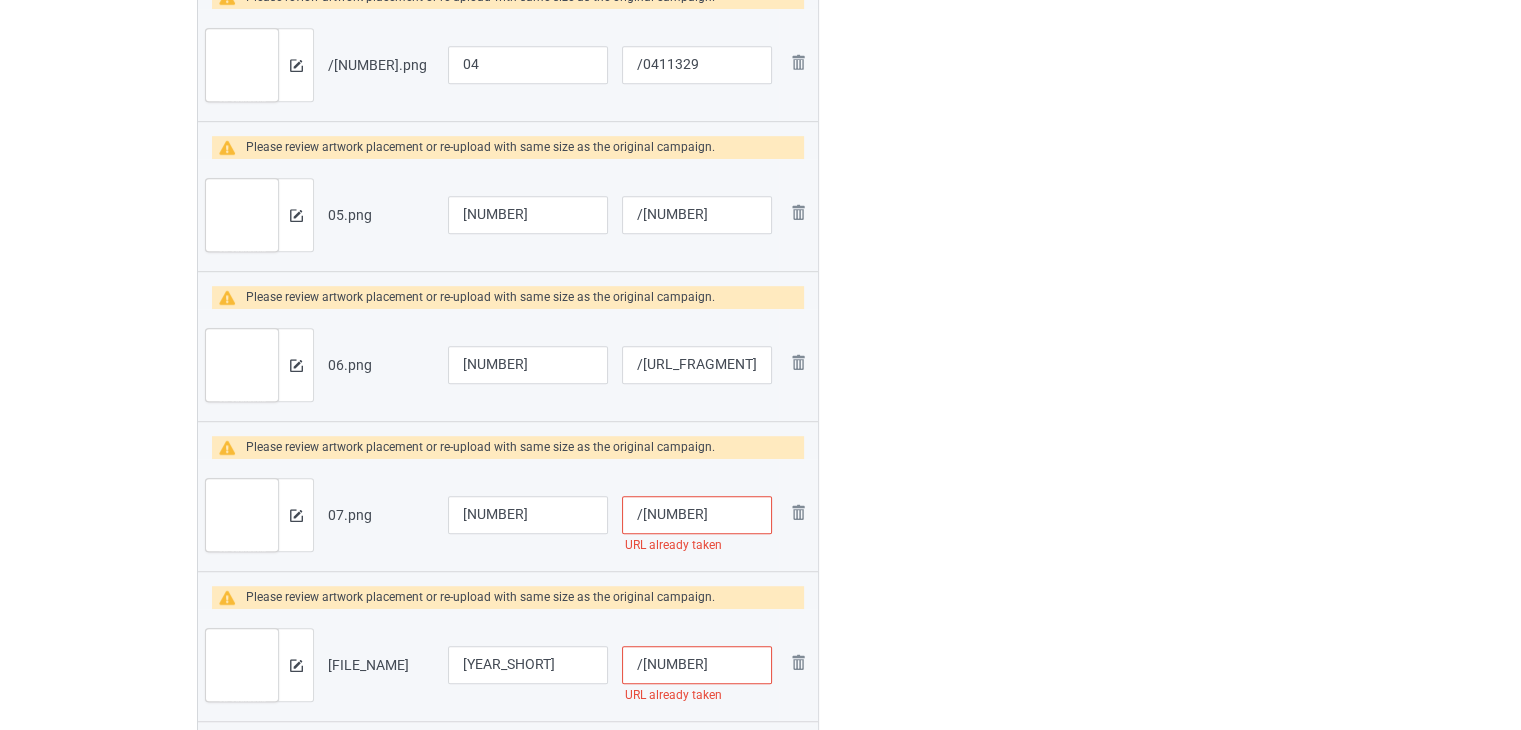 type on "/[NUMBER]" 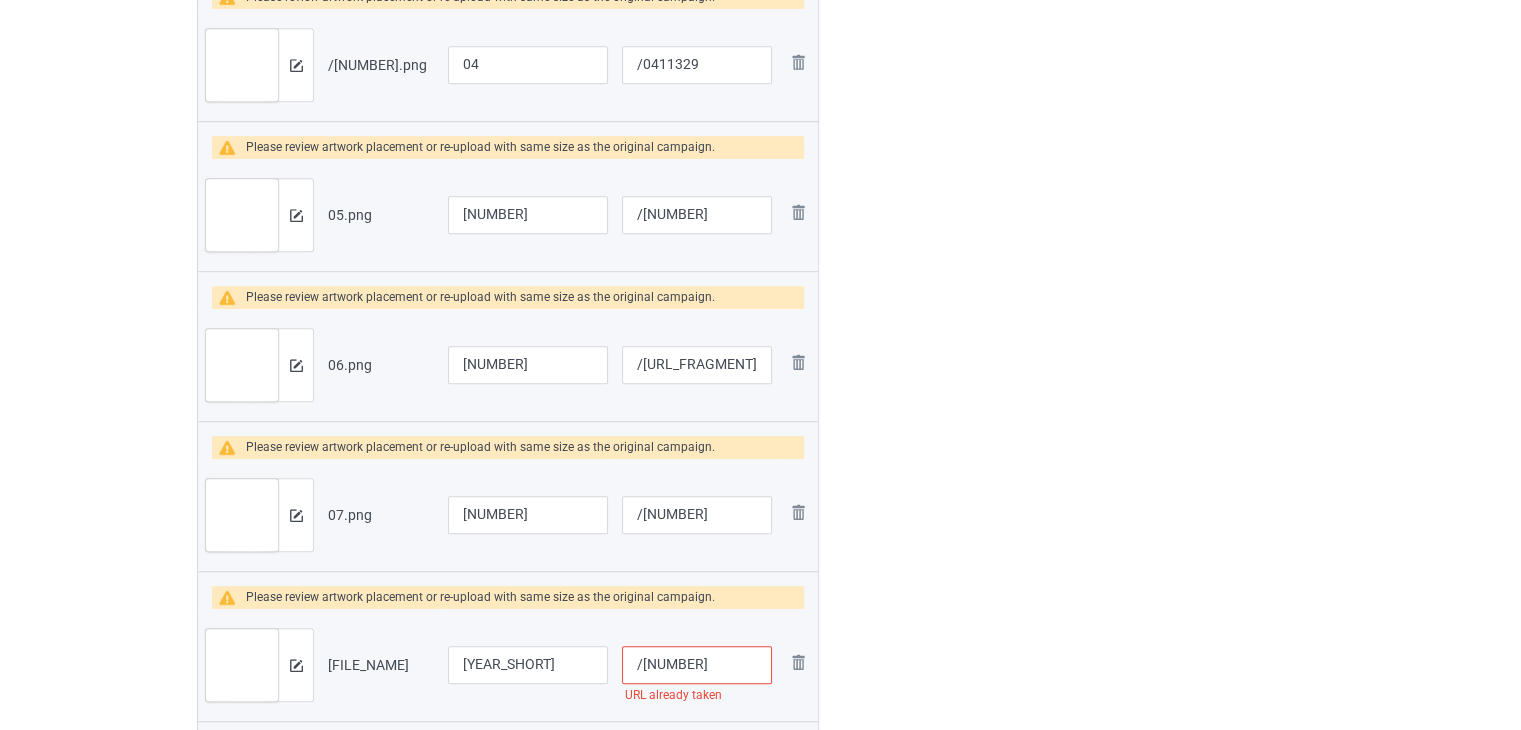paste on "11329" 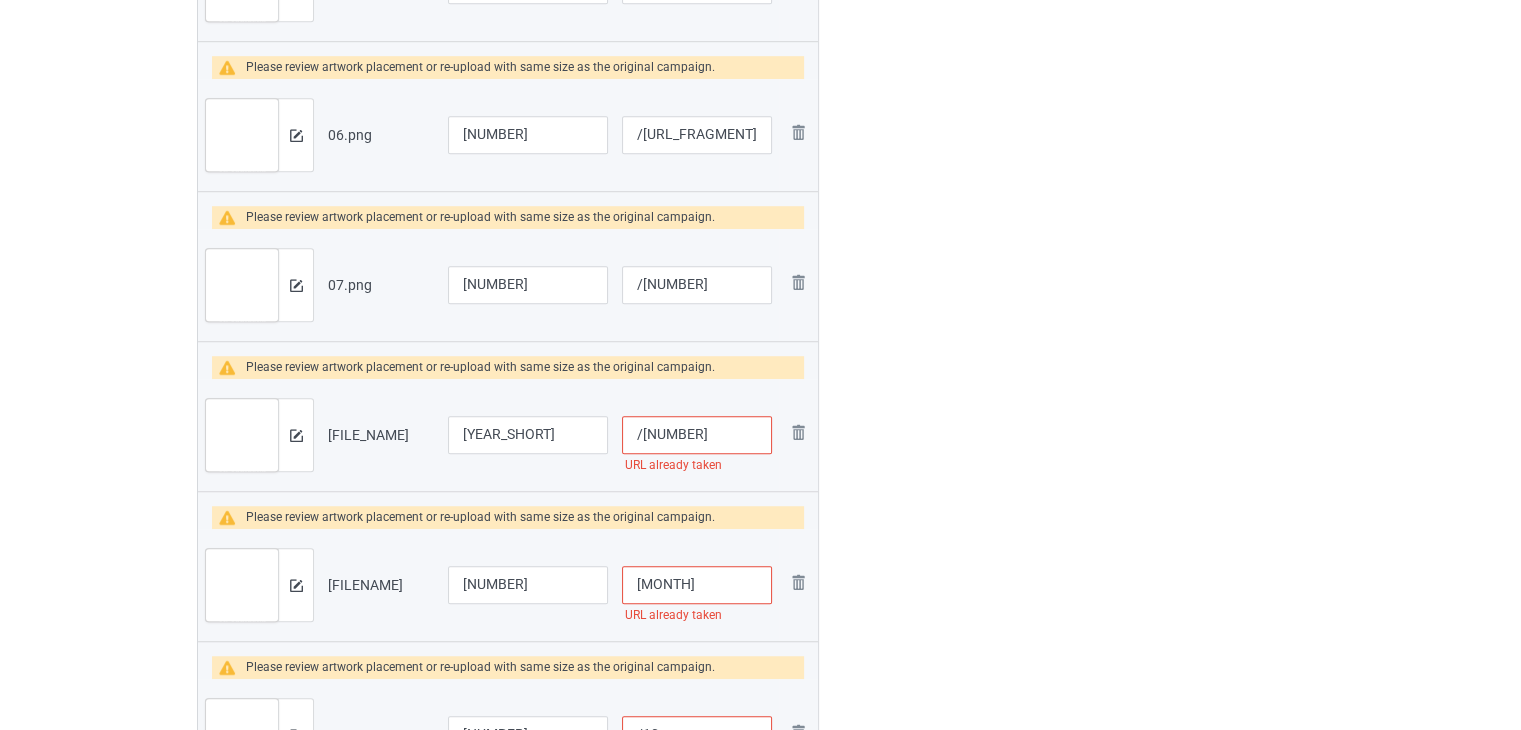 scroll, scrollTop: 1442, scrollLeft: 0, axis: vertical 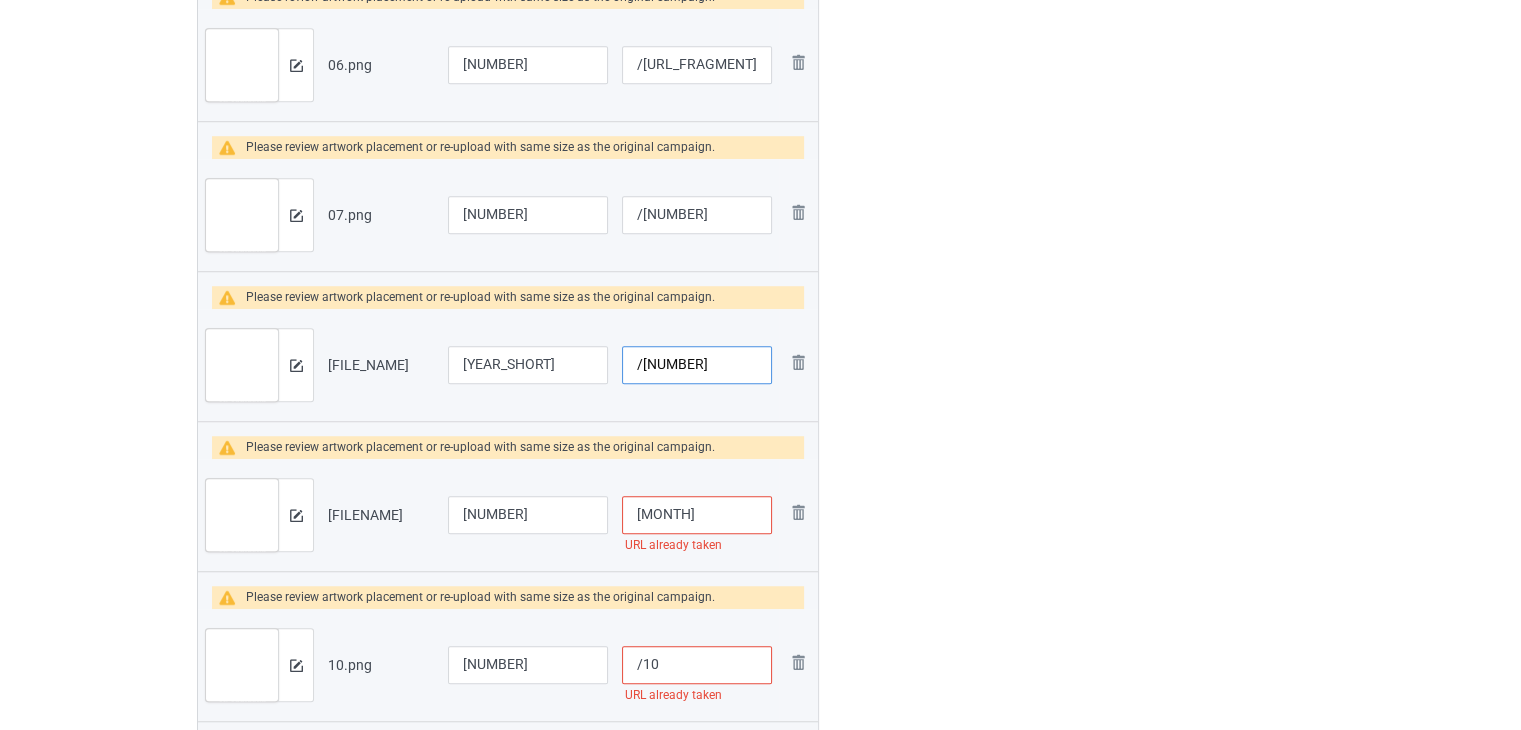 type on "/[NUMBER]" 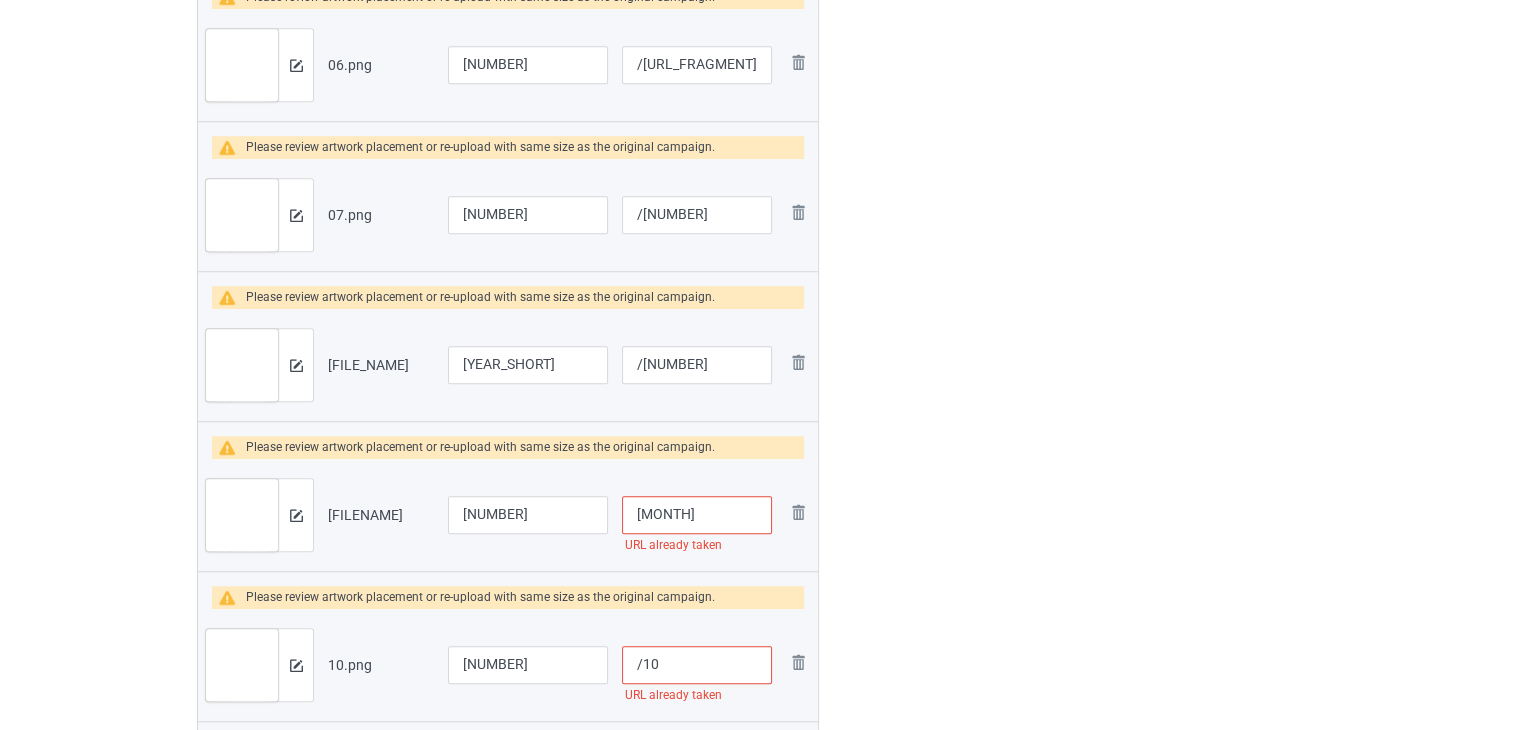 click on "[MONTH]" at bounding box center (697, 515) 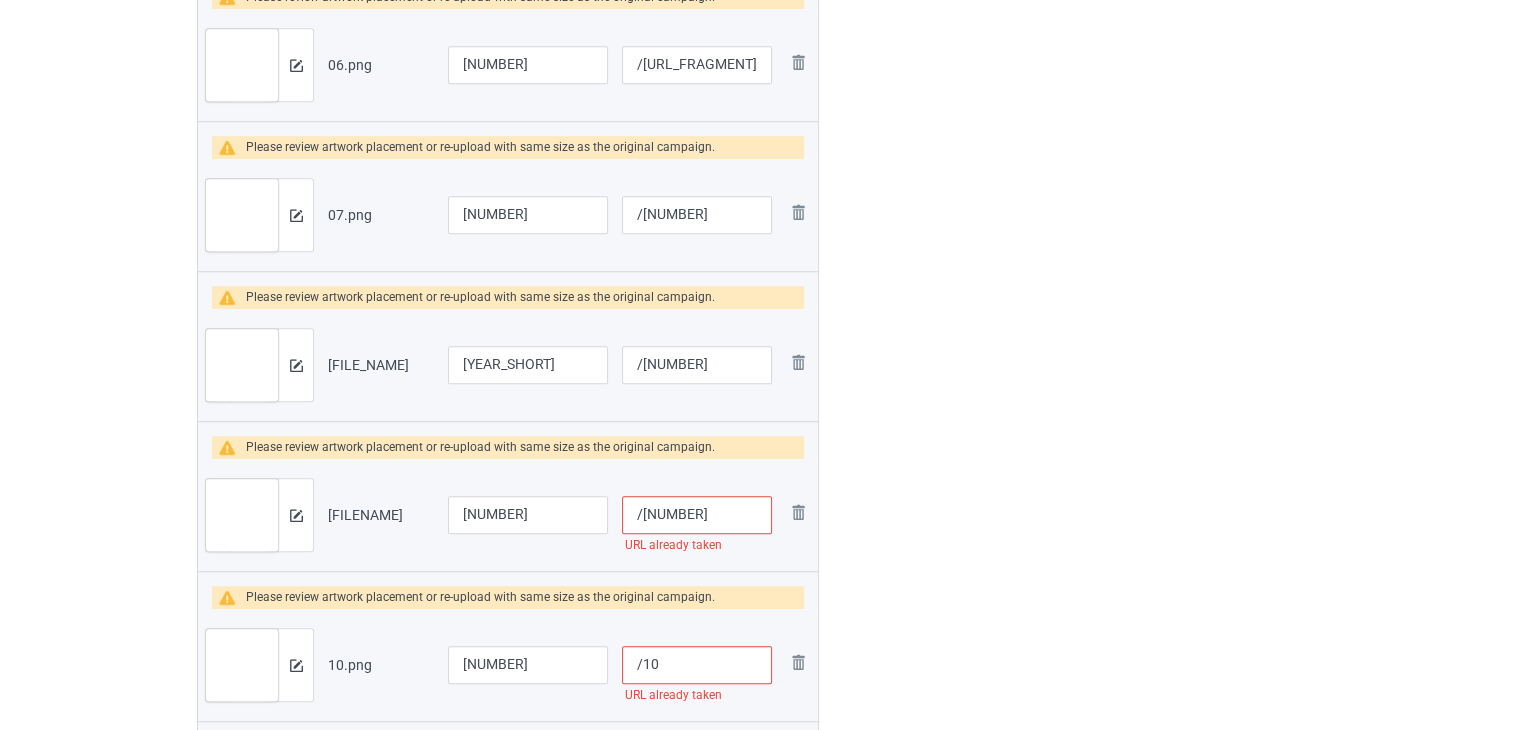 type on "/[NUMBER]" 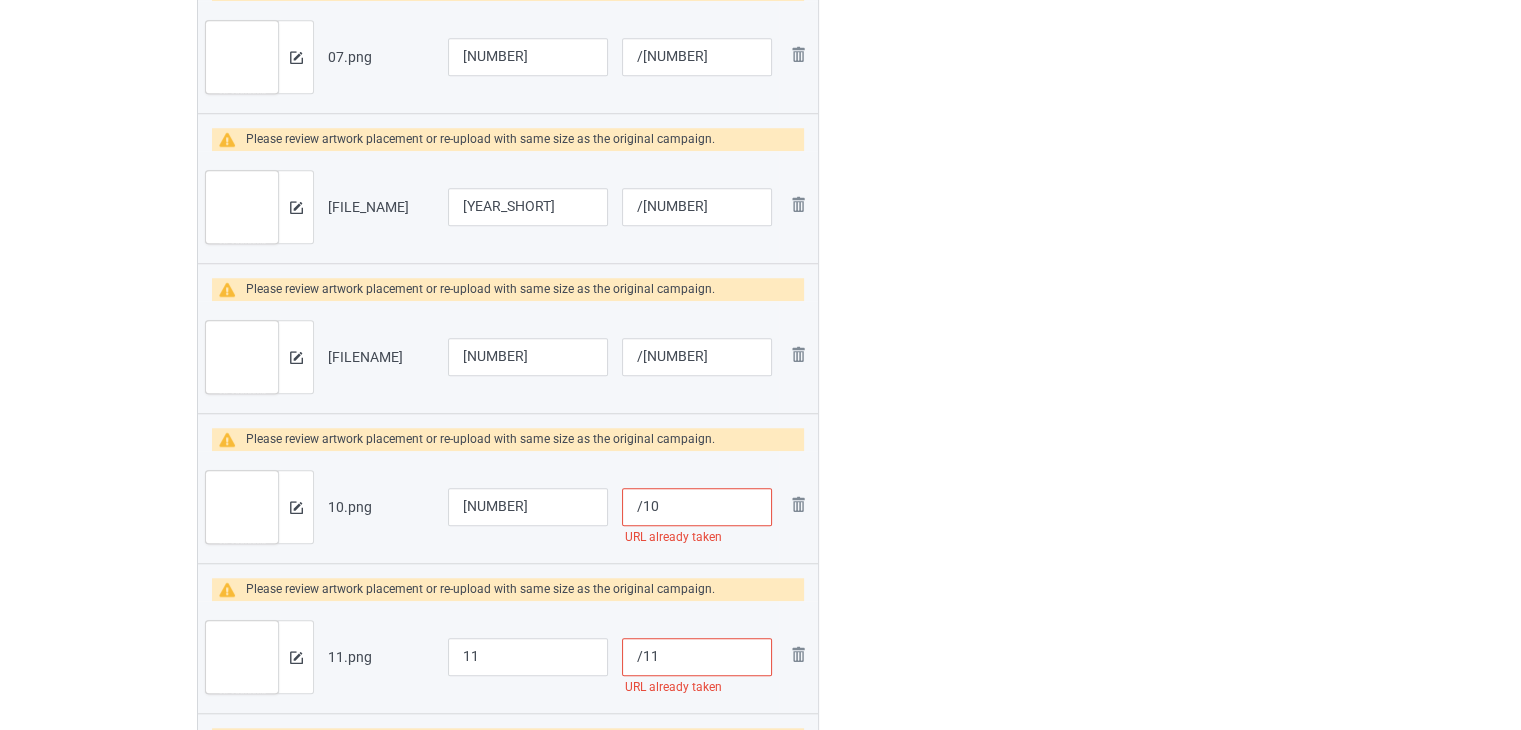 scroll, scrollTop: 1642, scrollLeft: 0, axis: vertical 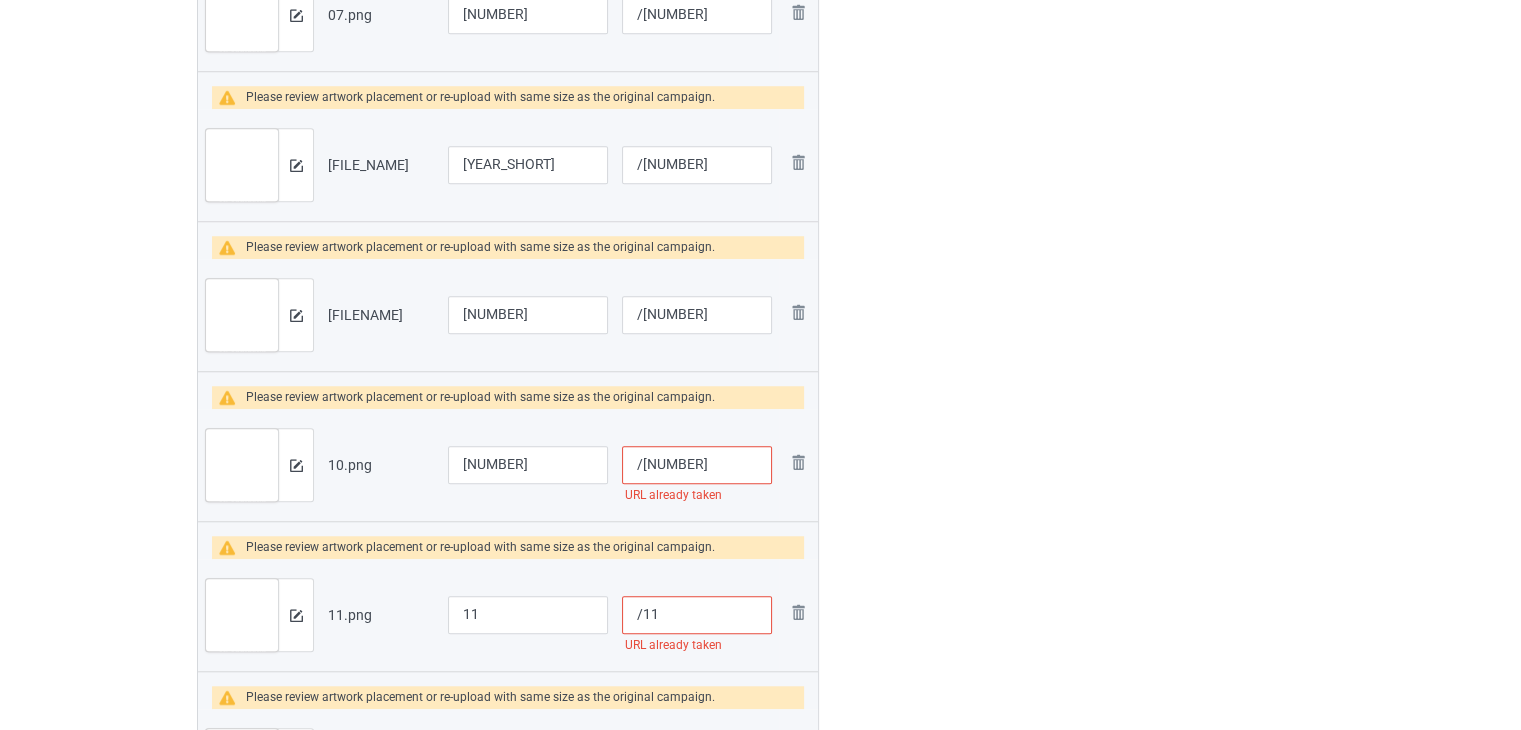 type on "/[NUMBER]" 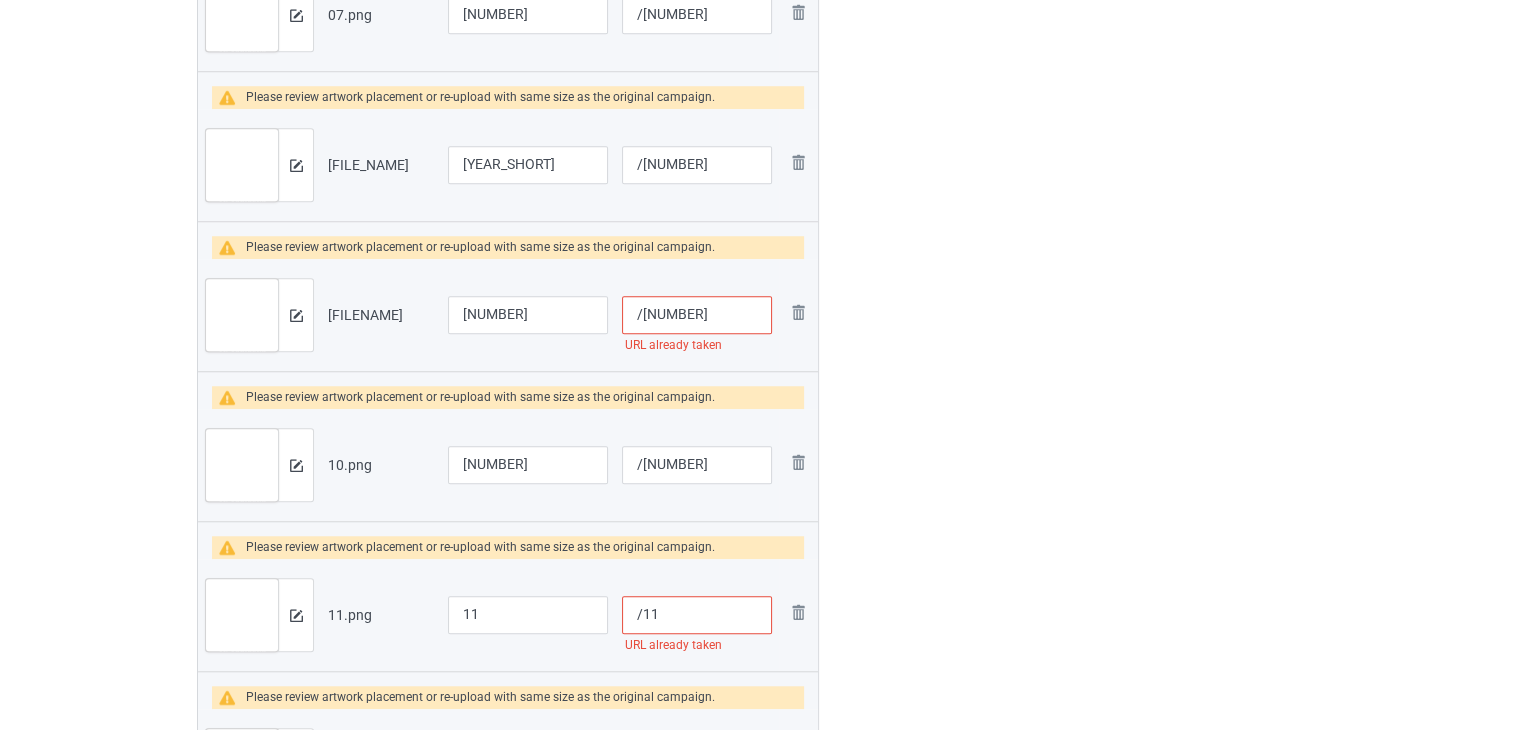 click on "/11" at bounding box center [697, 615] 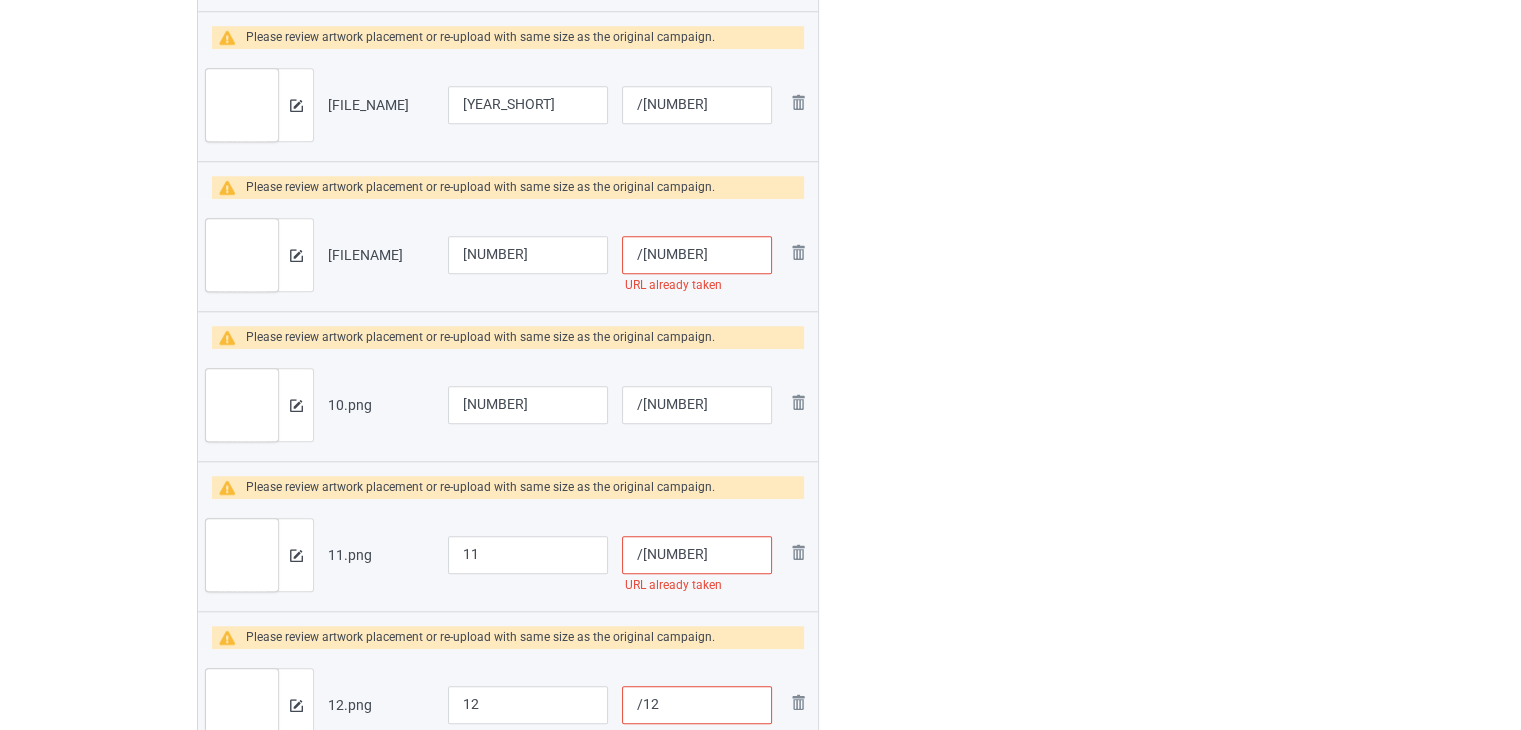 scroll, scrollTop: 1742, scrollLeft: 0, axis: vertical 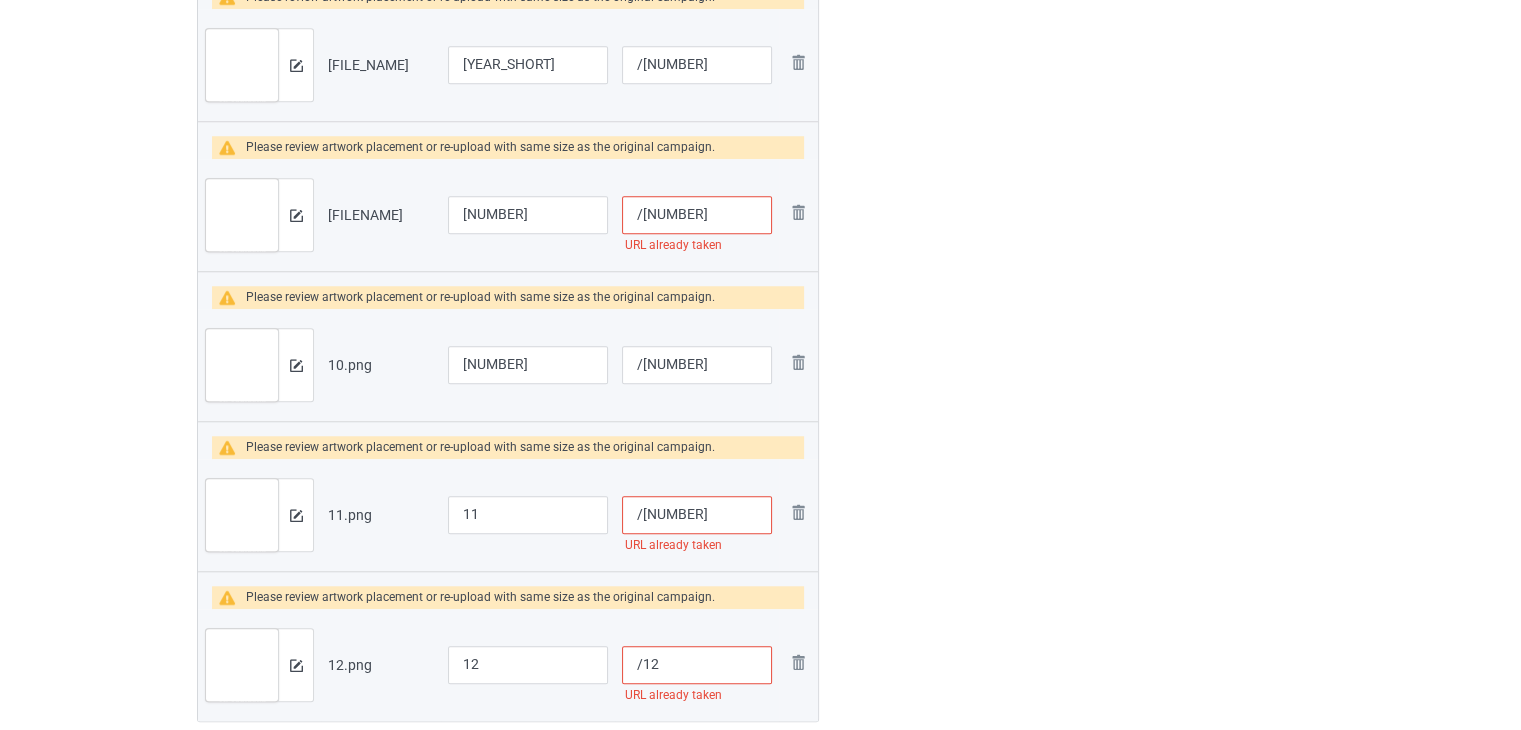 type on "/[NUMBER]" 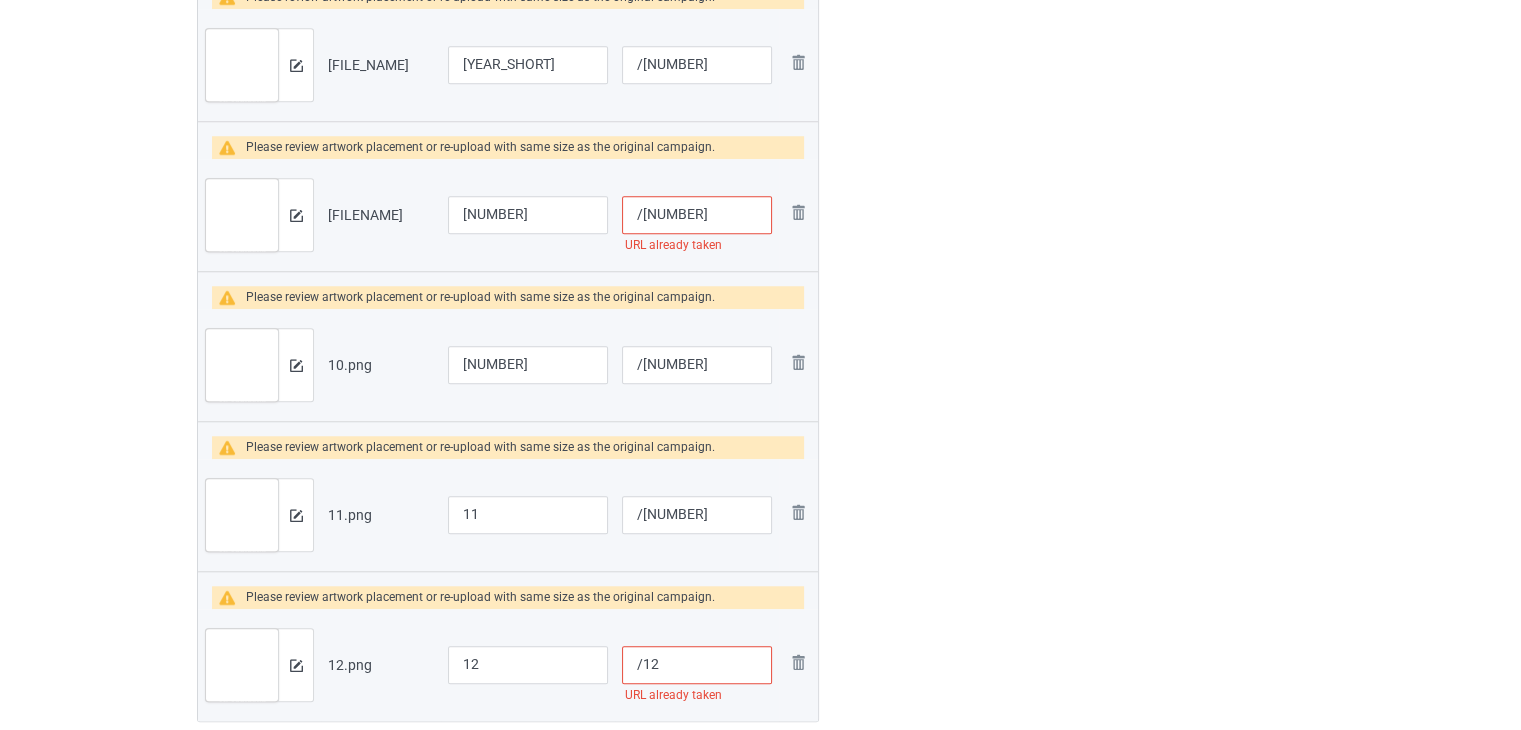 click on "/12" at bounding box center (697, 665) 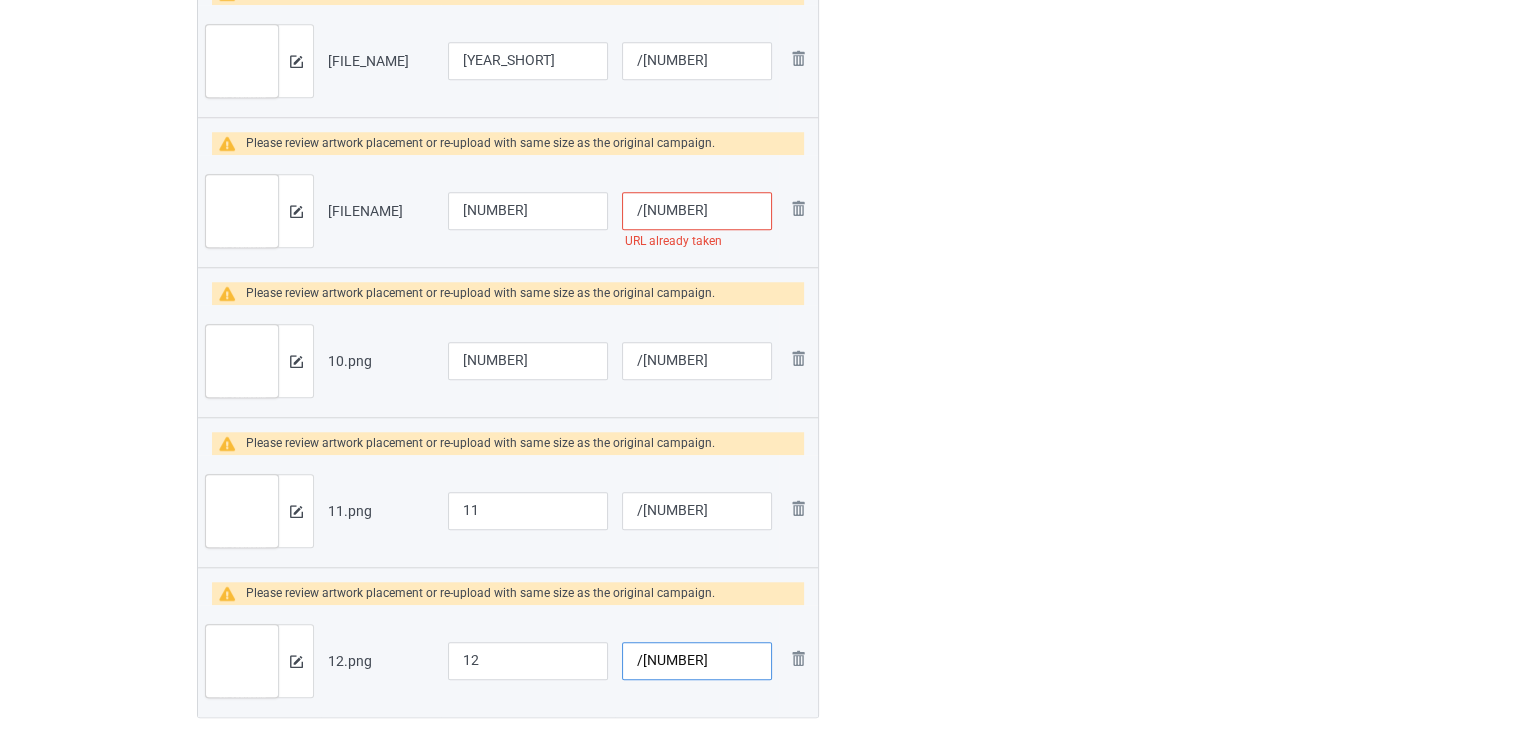 scroll, scrollTop: 1742, scrollLeft: 0, axis: vertical 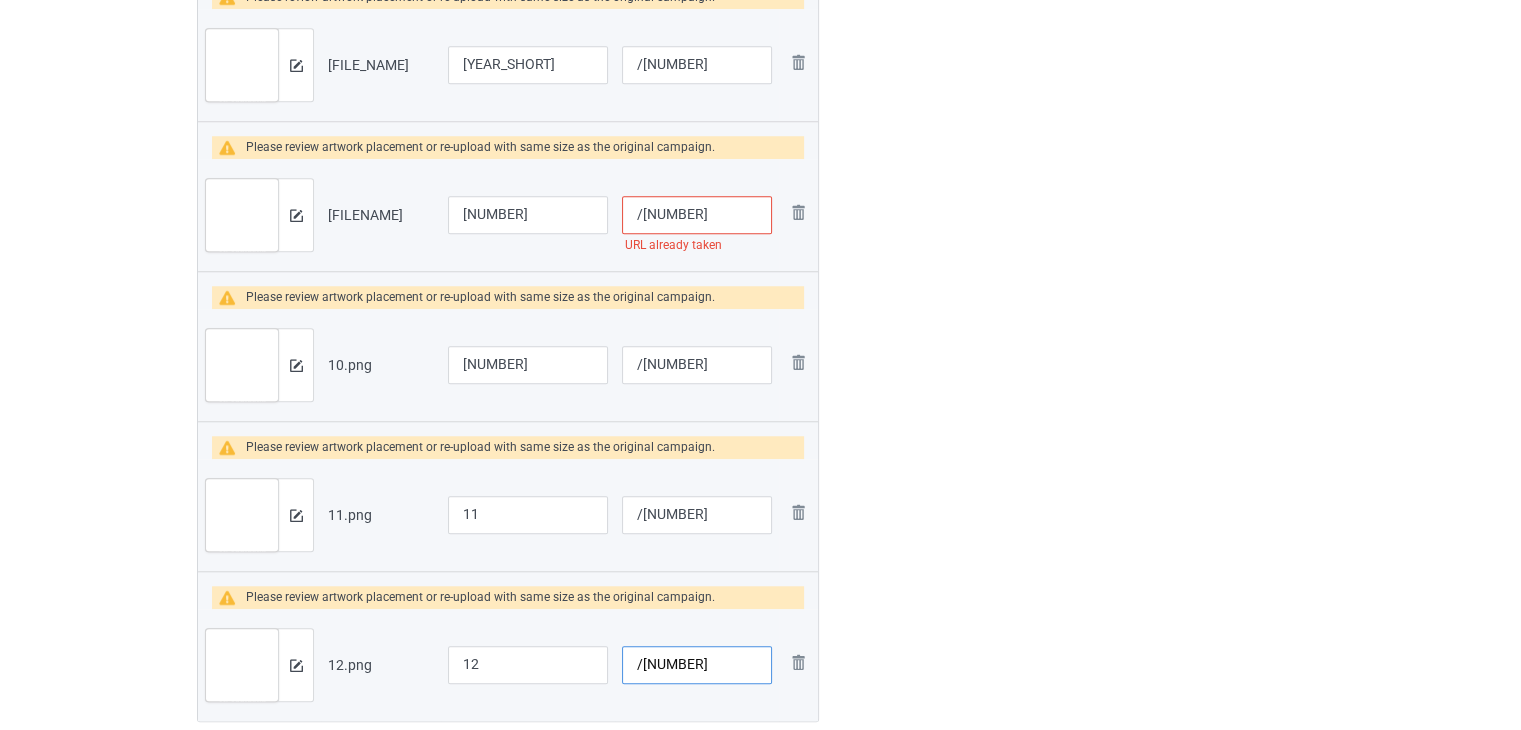type on "/[NUMBER]" 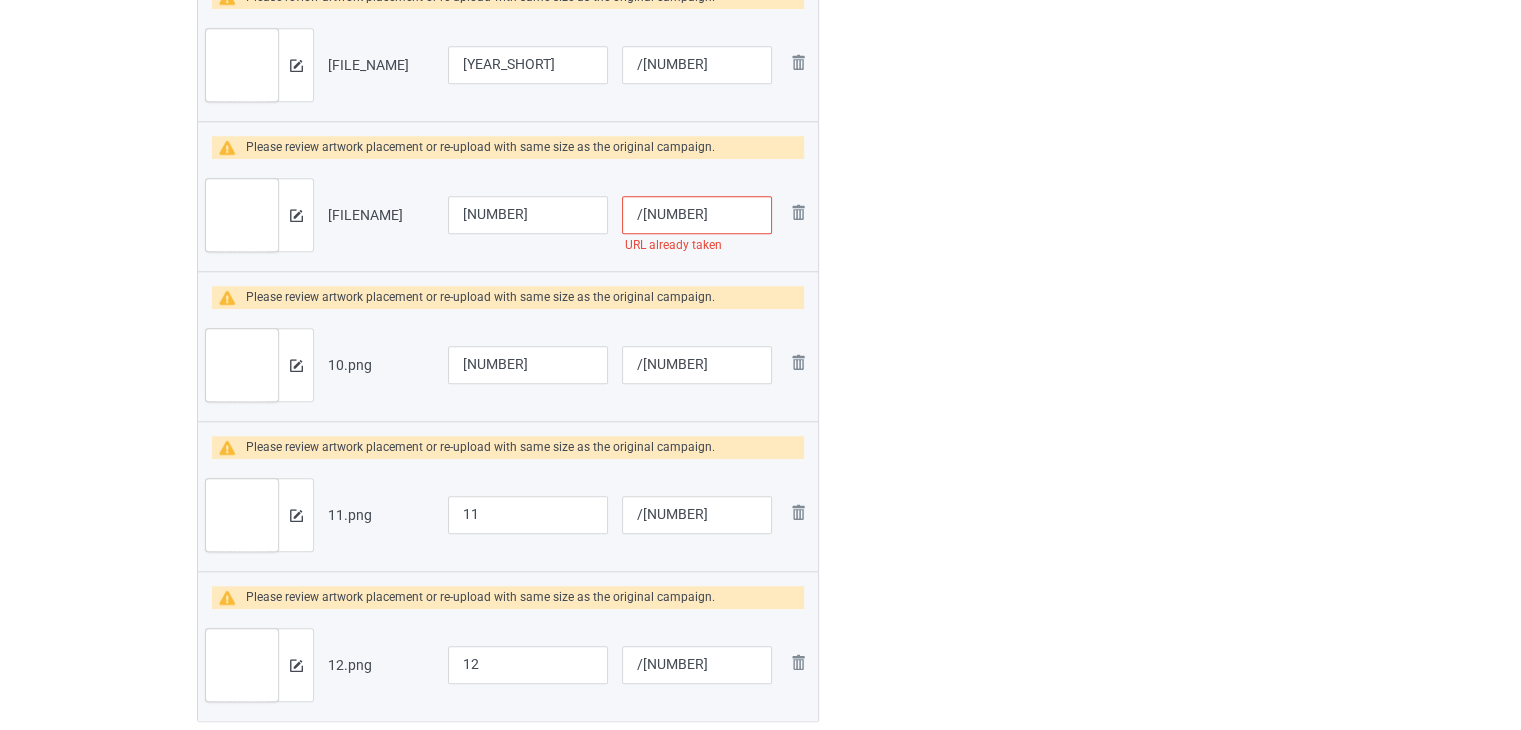 click on "/[NUMBER]" at bounding box center [697, 215] 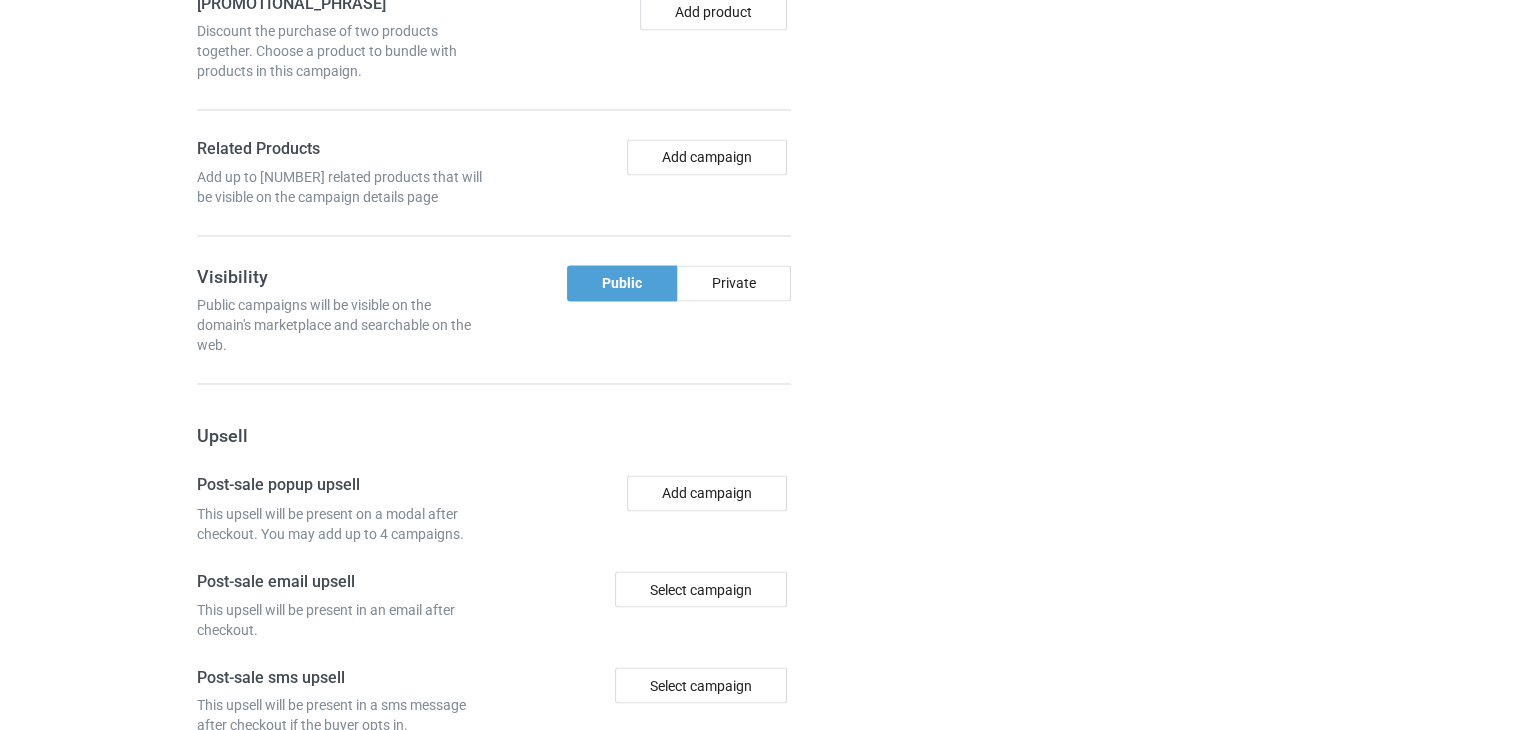 scroll, scrollTop: 3647, scrollLeft: 0, axis: vertical 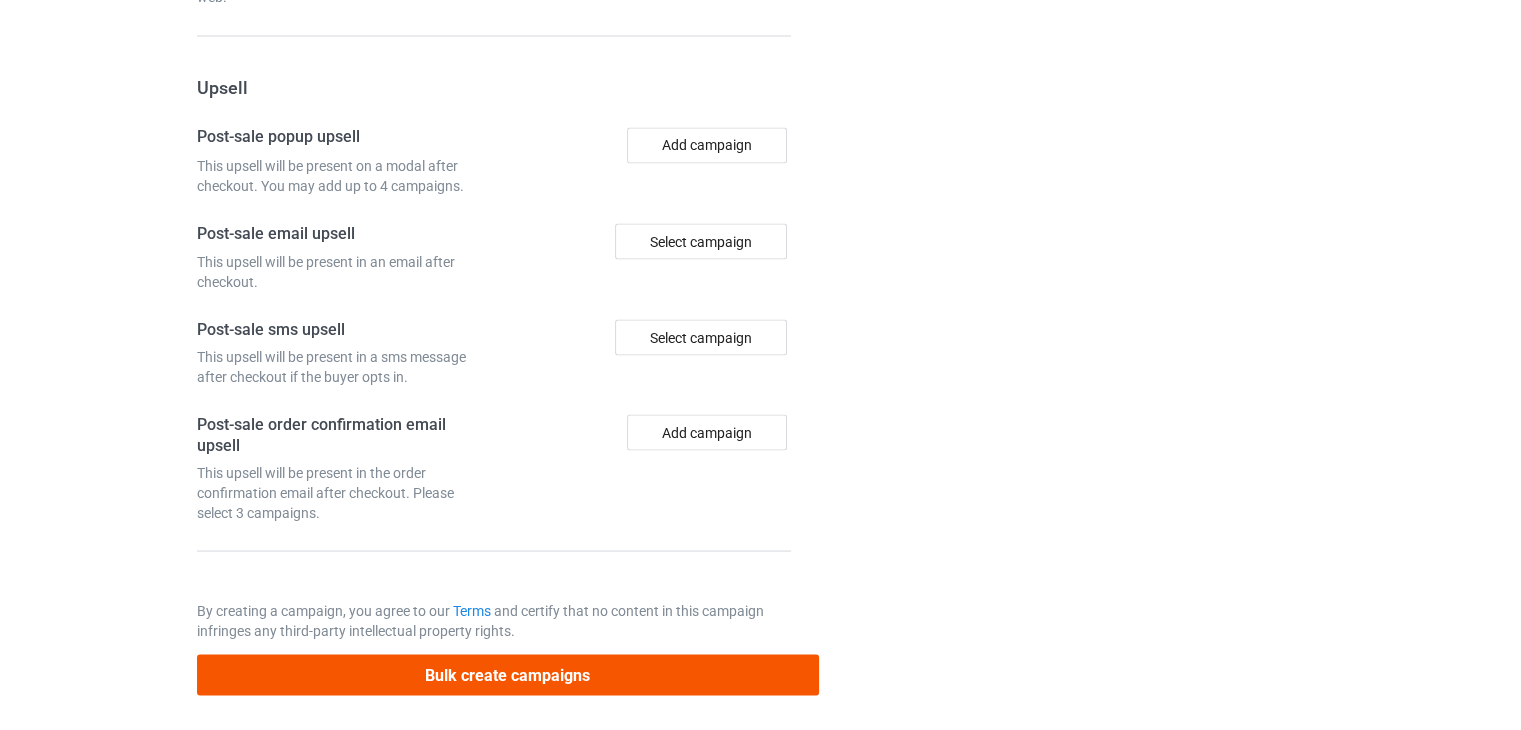 type on "/[ID]" 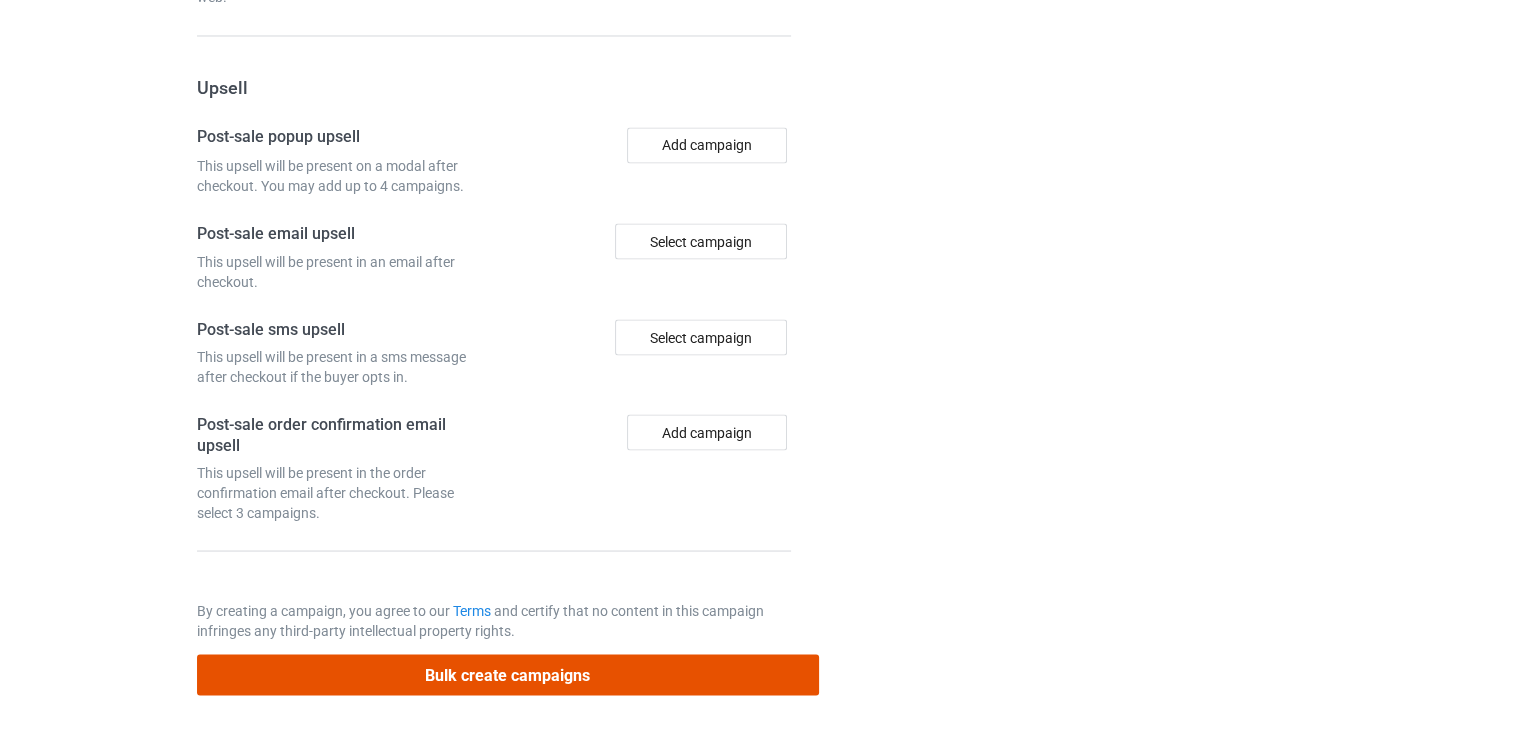 click on "Bulk create campaigns" at bounding box center [508, 674] 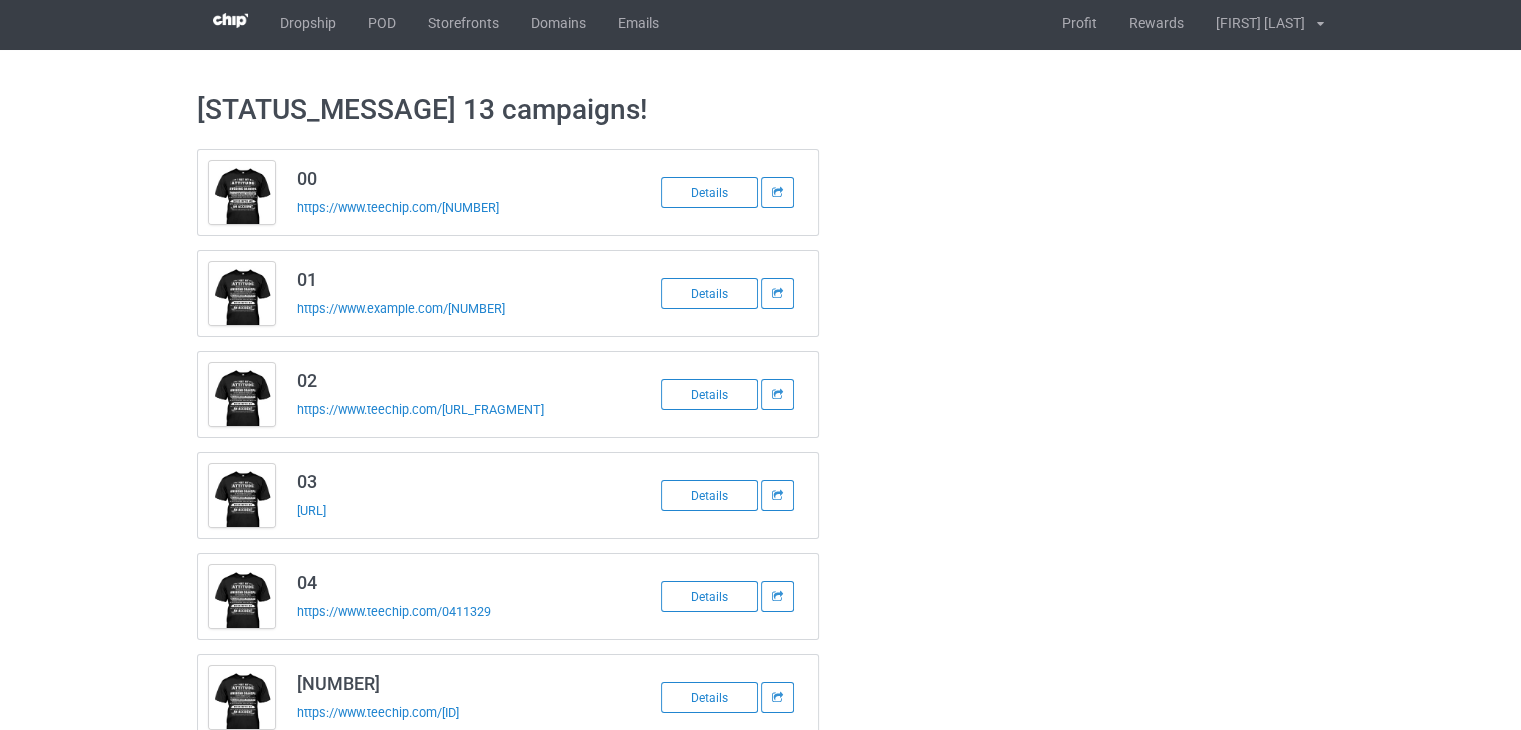 scroll, scrollTop: 0, scrollLeft: 0, axis: both 